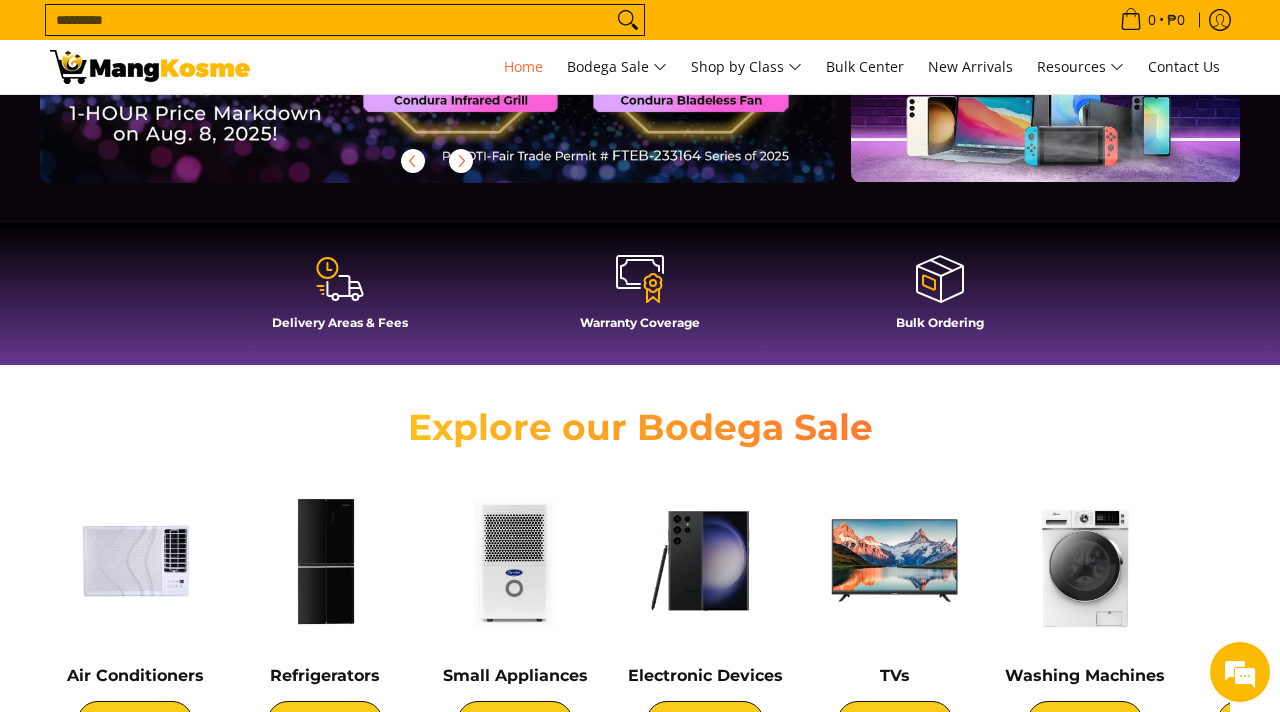 scroll, scrollTop: 405, scrollLeft: 0, axis: vertical 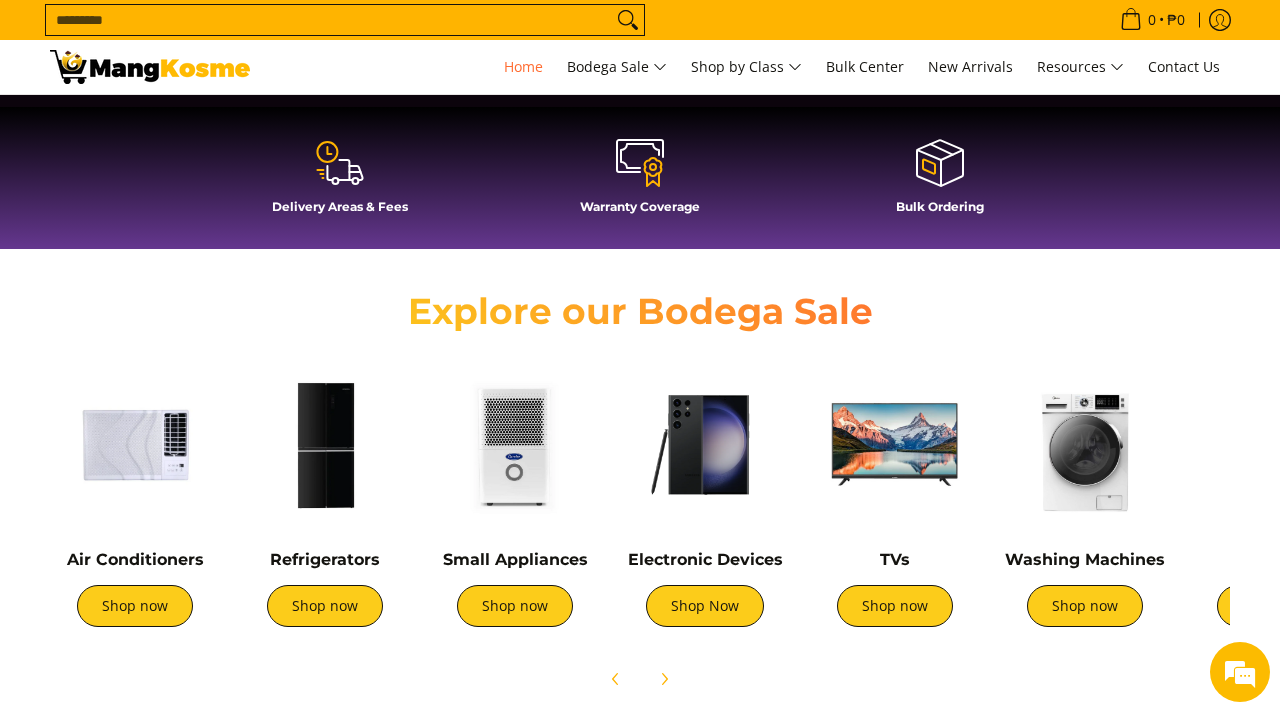click at bounding box center (1085, 445) 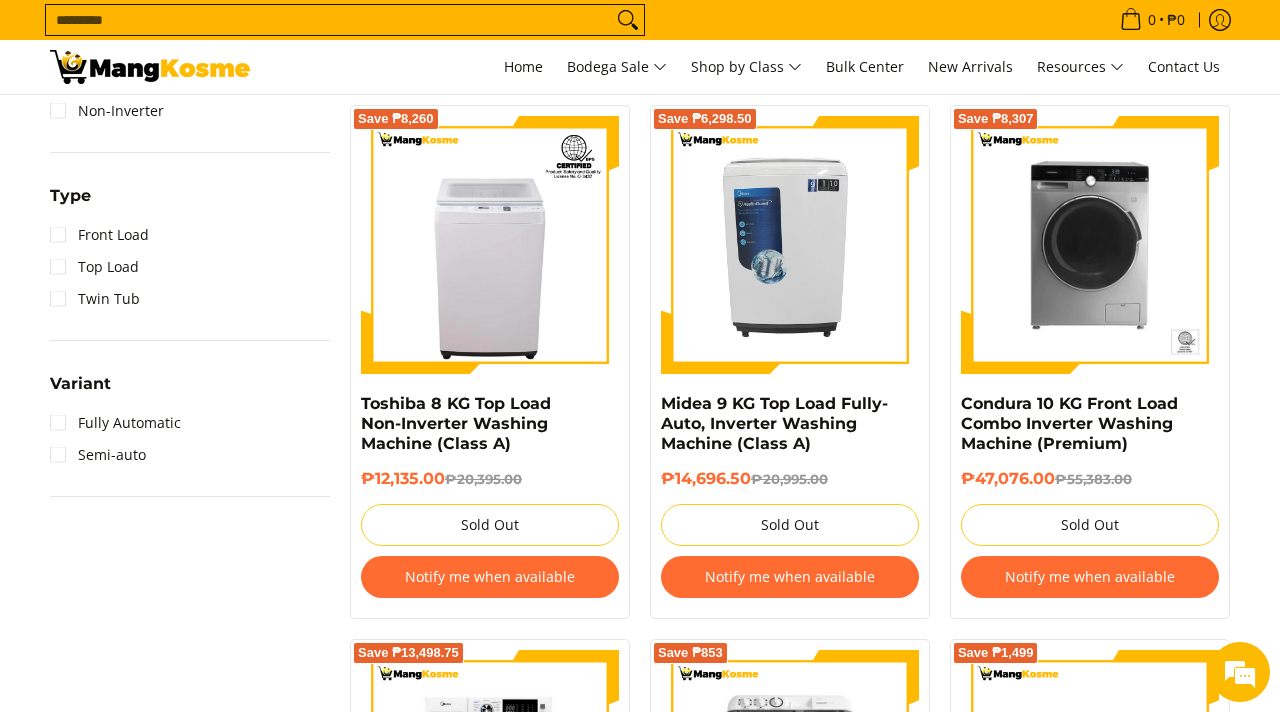 scroll, scrollTop: 0, scrollLeft: 0, axis: both 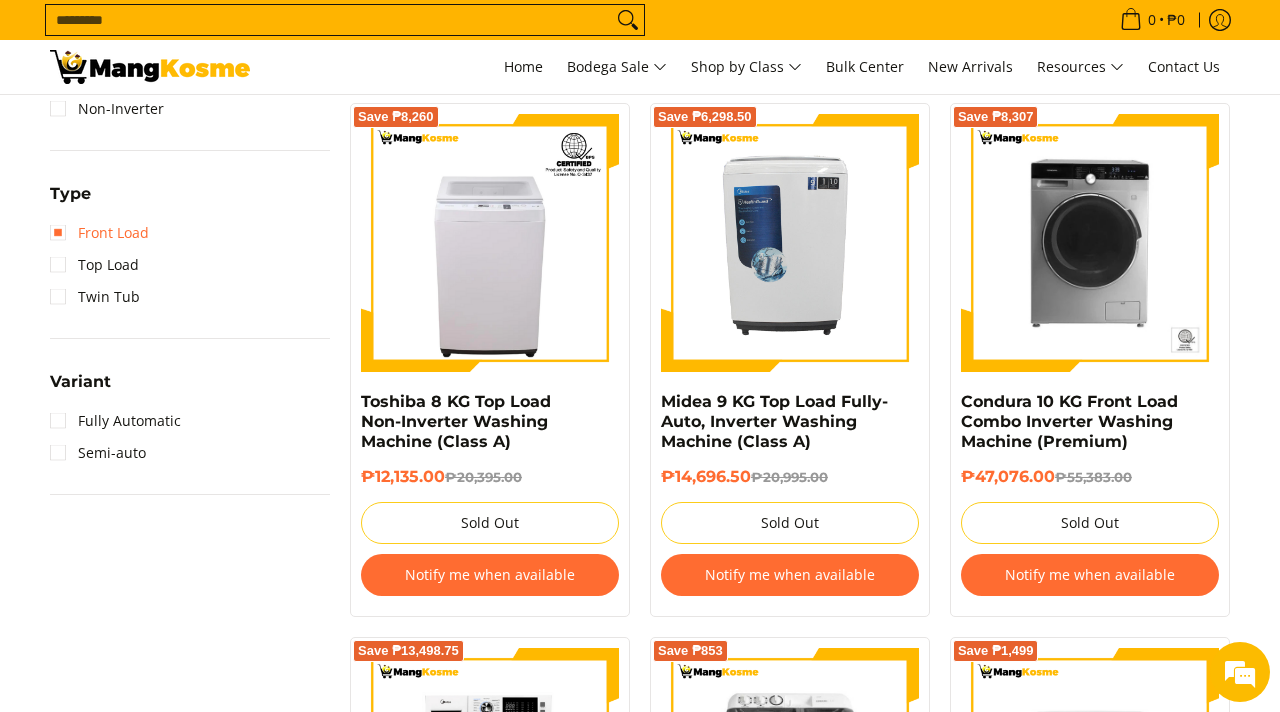 click on "Front Load" at bounding box center (99, 233) 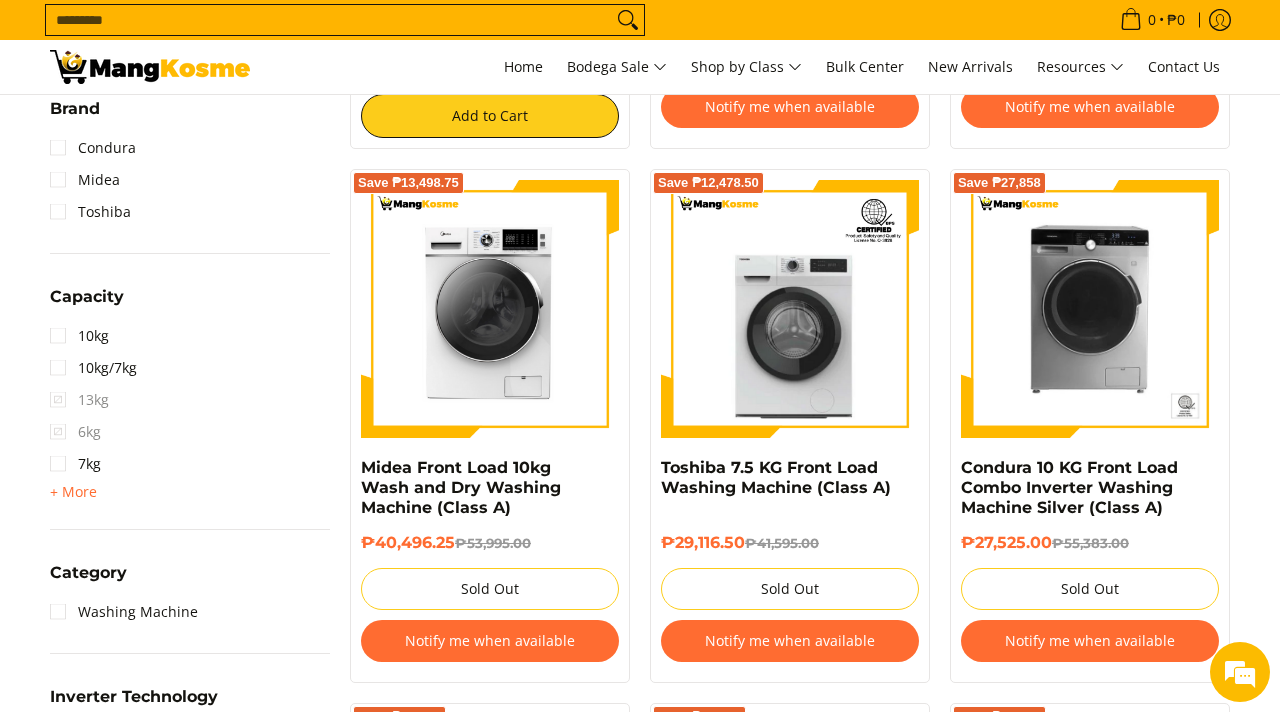 scroll, scrollTop: 930, scrollLeft: 0, axis: vertical 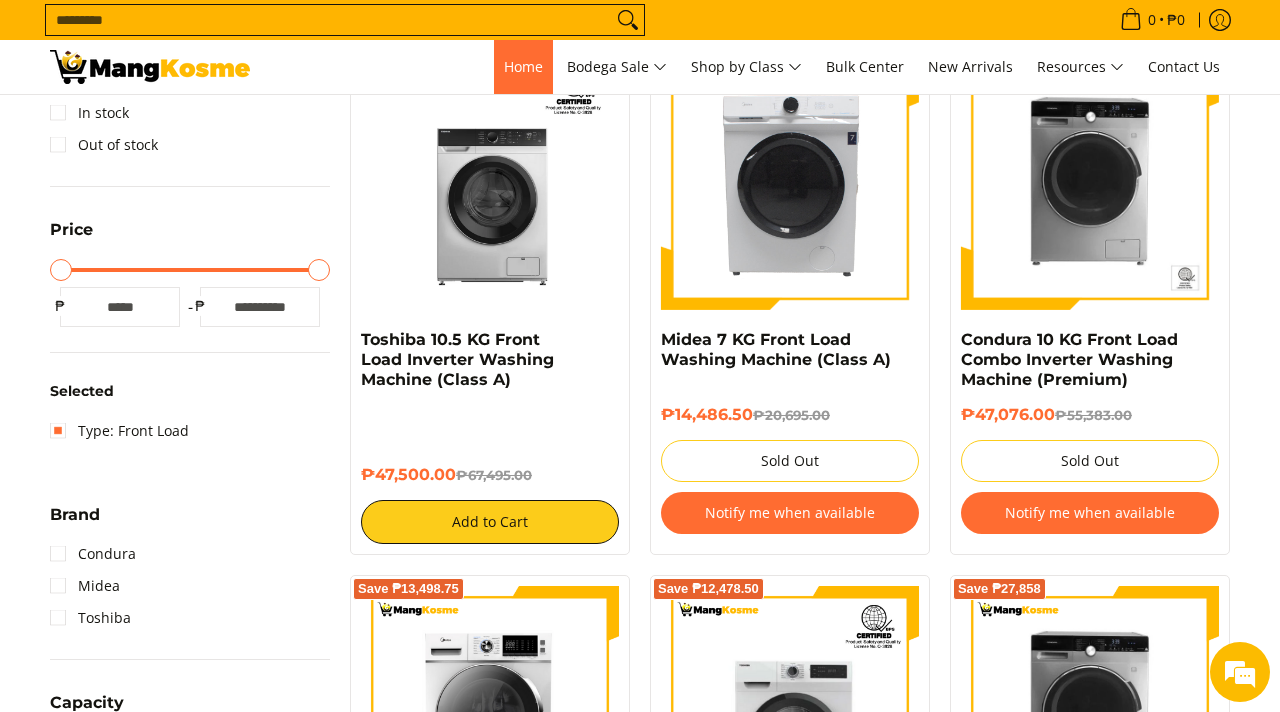 click on "Home" at bounding box center [523, 66] 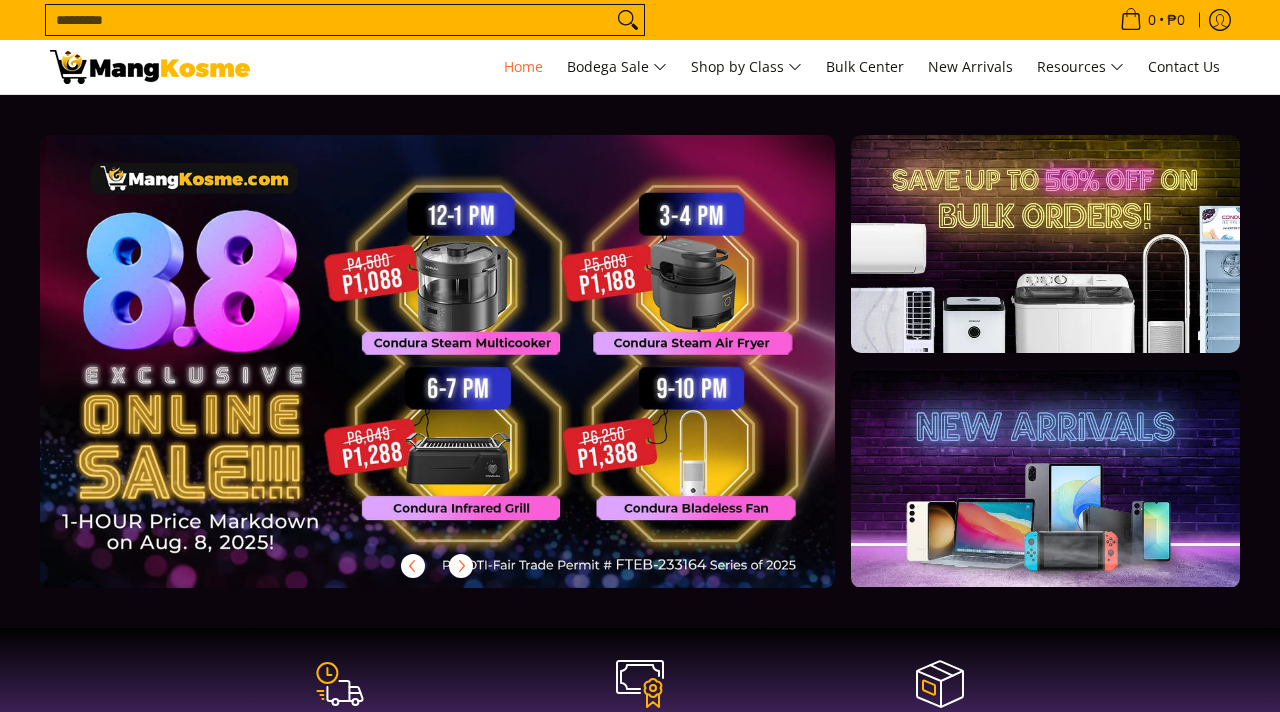 scroll, scrollTop: 0, scrollLeft: 0, axis: both 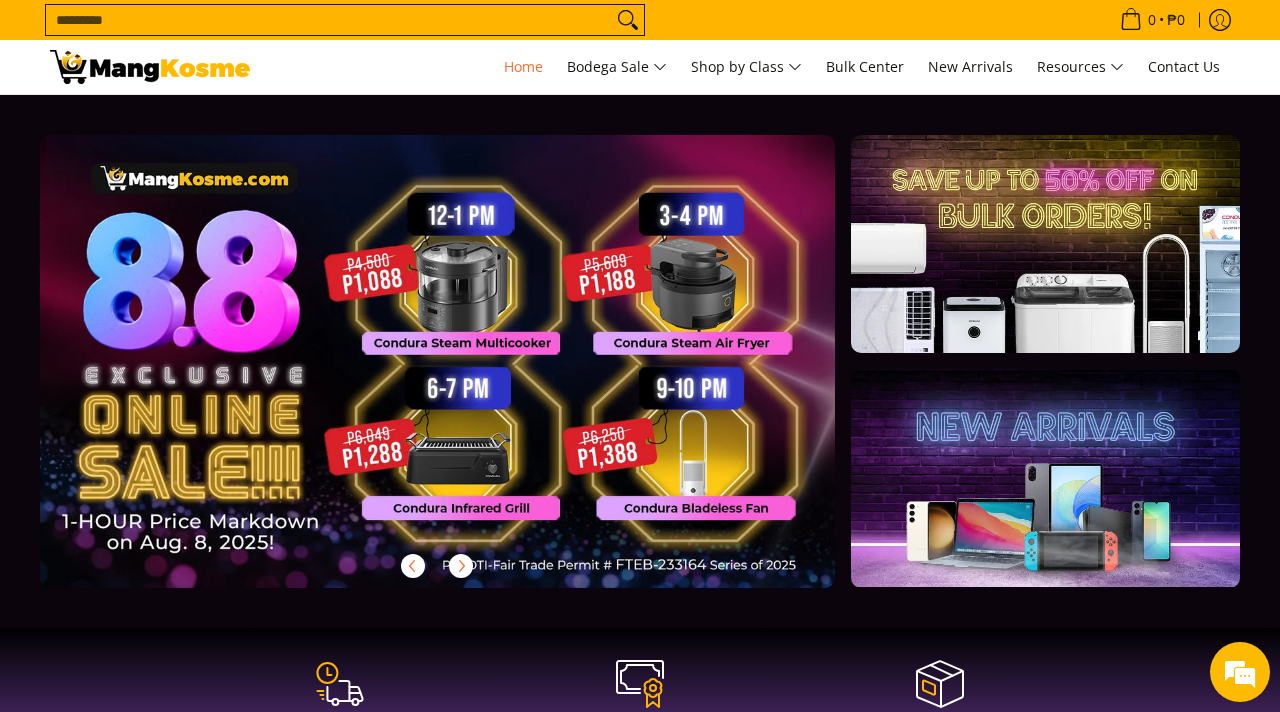 click at bounding box center [469, 377] 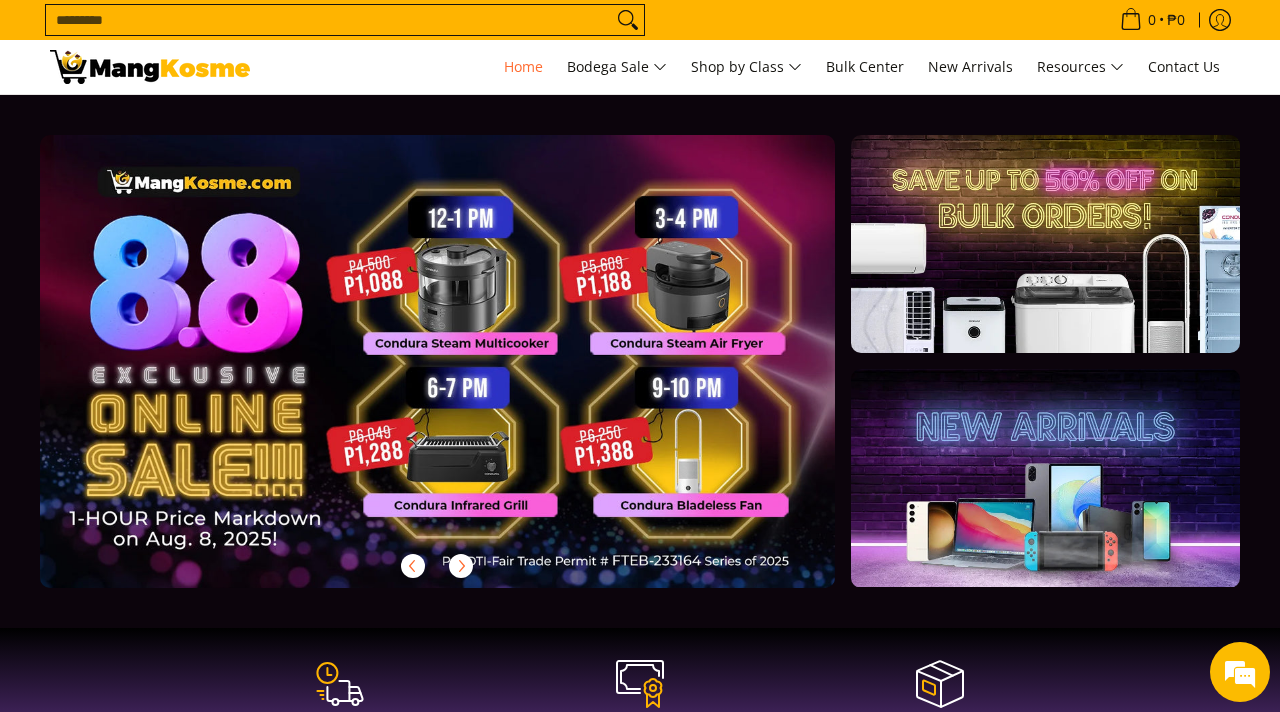 click on "Search..." at bounding box center [329, 20] 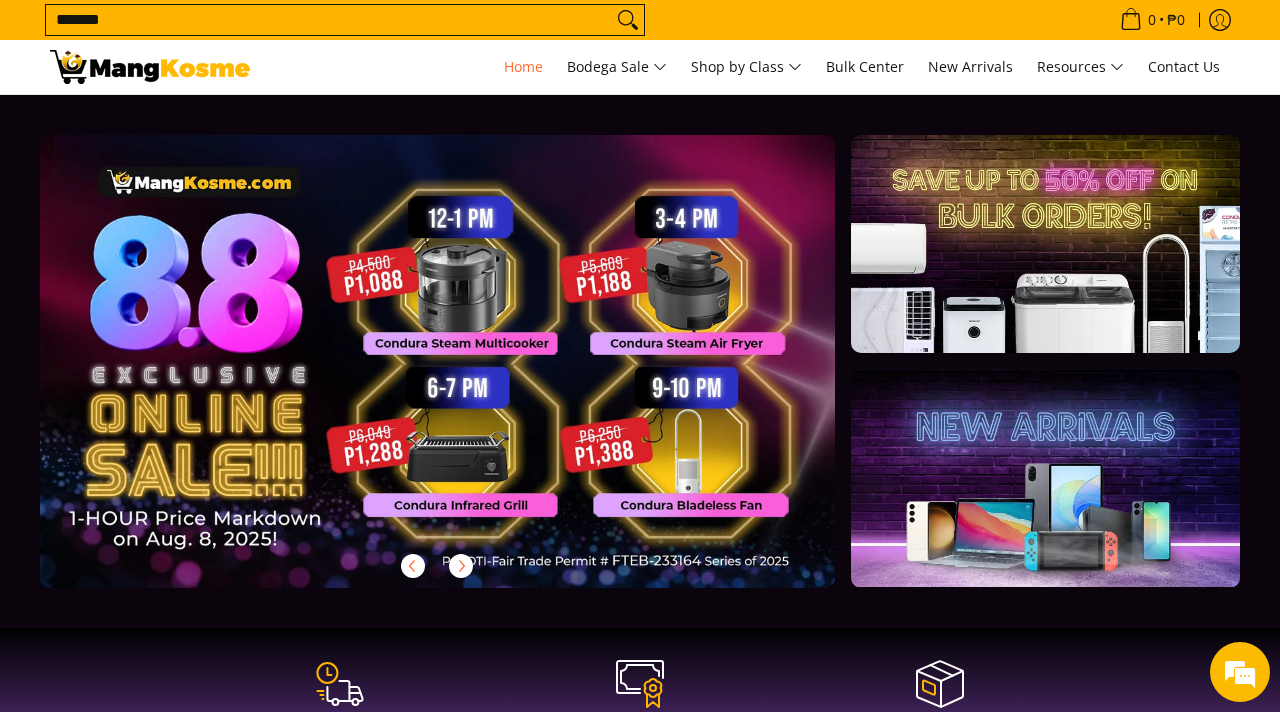 type on "*******" 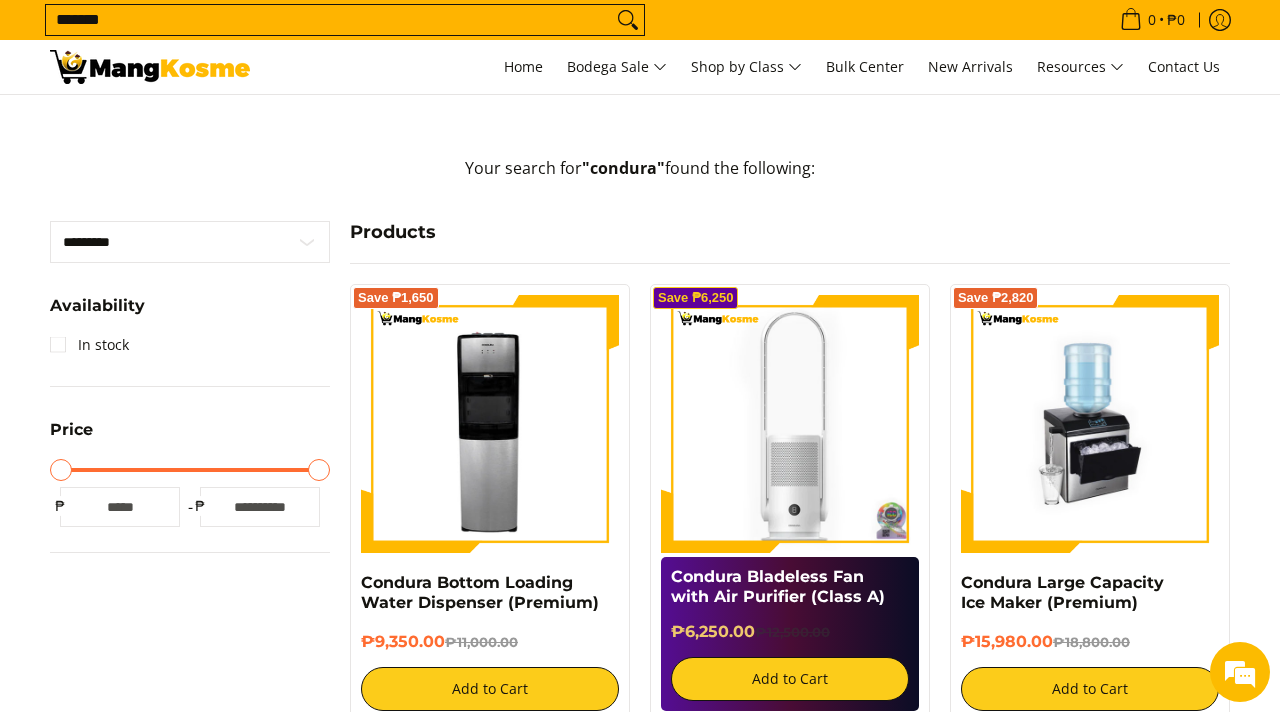 scroll, scrollTop: 315, scrollLeft: 0, axis: vertical 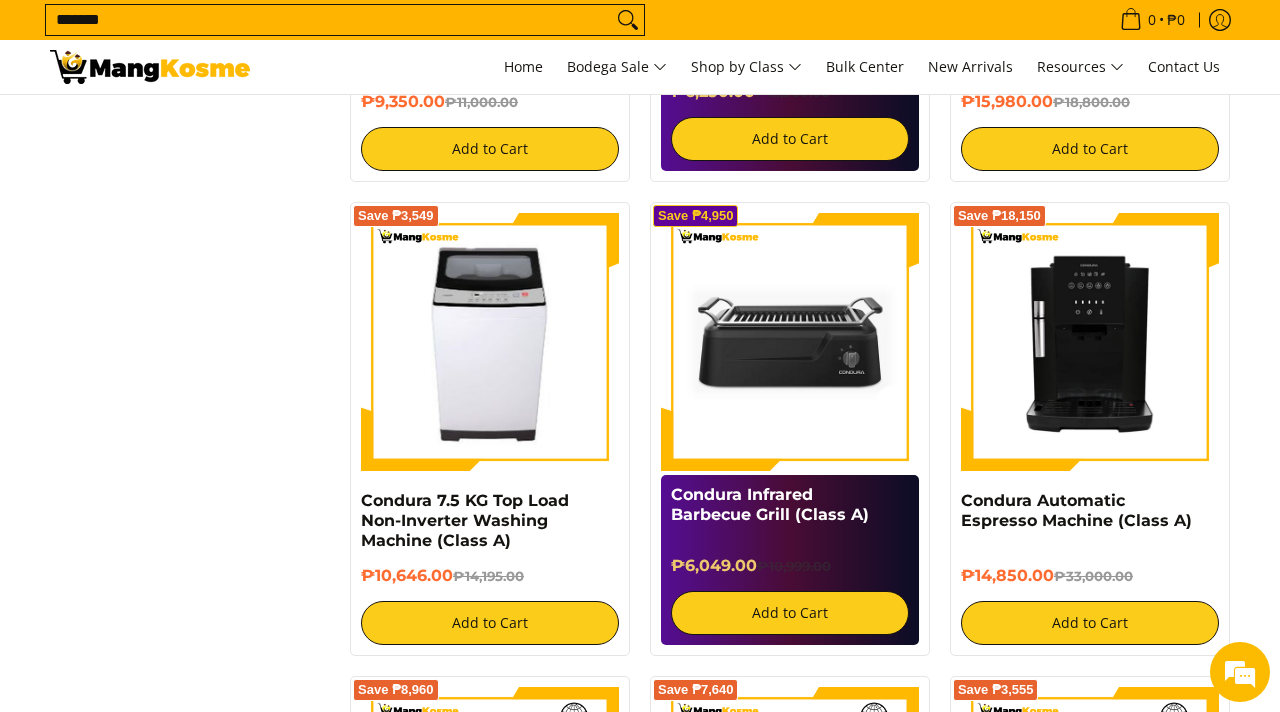 click at bounding box center [790, 342] 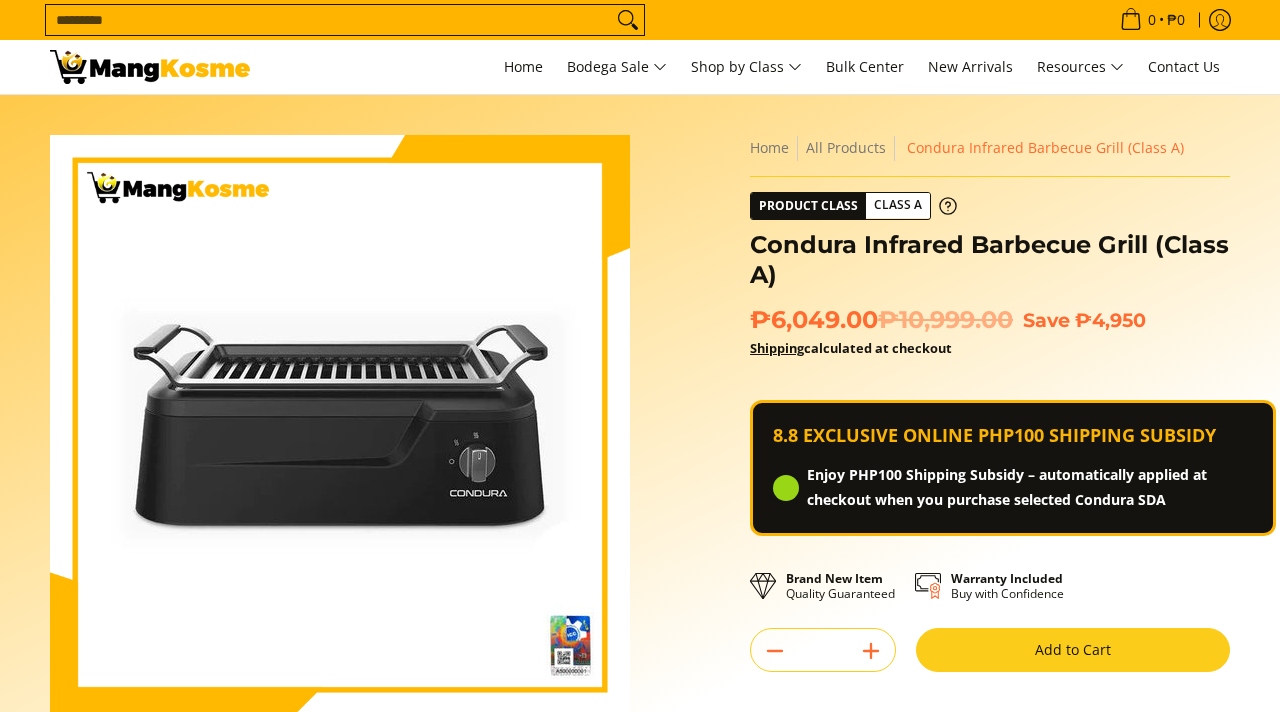 scroll, scrollTop: 0, scrollLeft: 0, axis: both 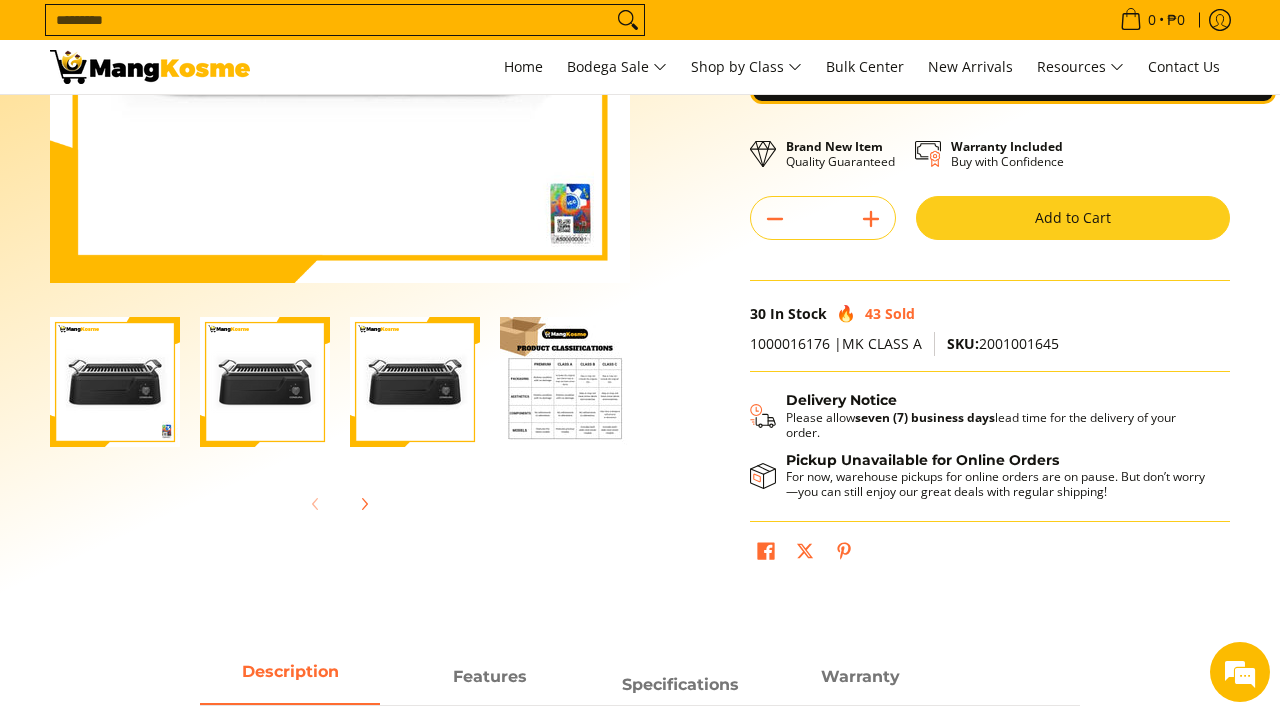 click at bounding box center (565, 382) 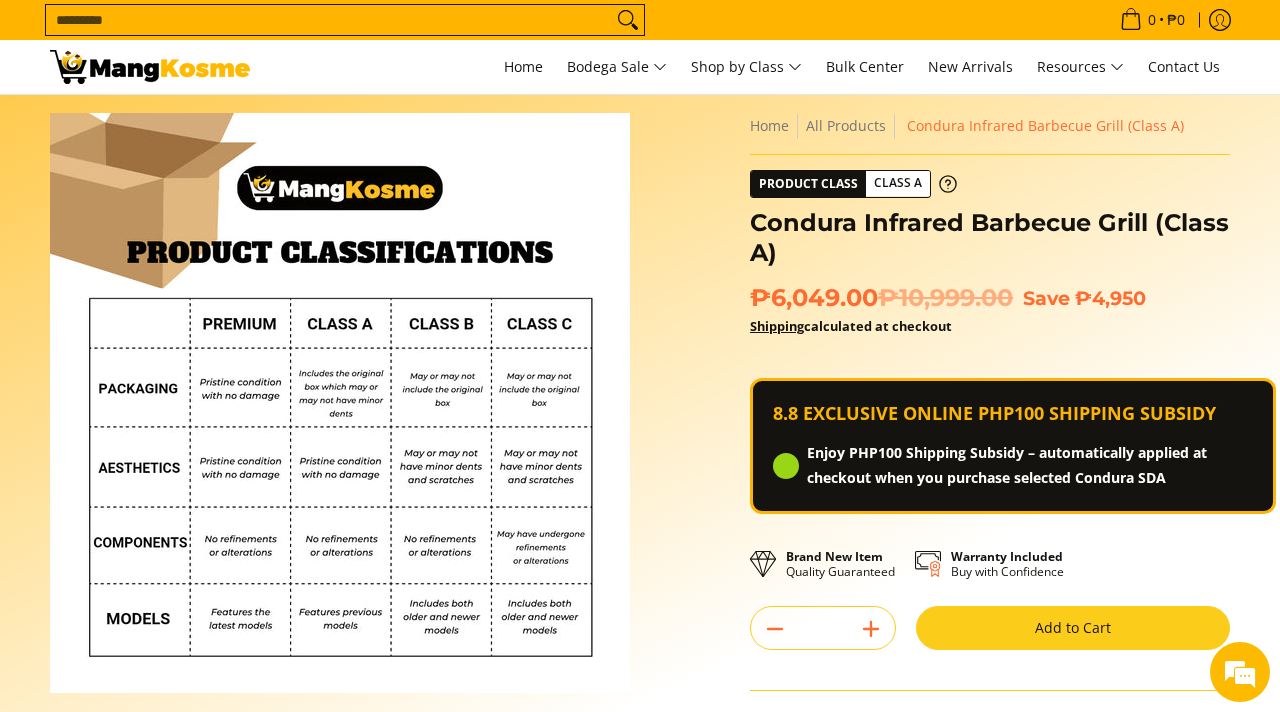 scroll, scrollTop: 0, scrollLeft: 0, axis: both 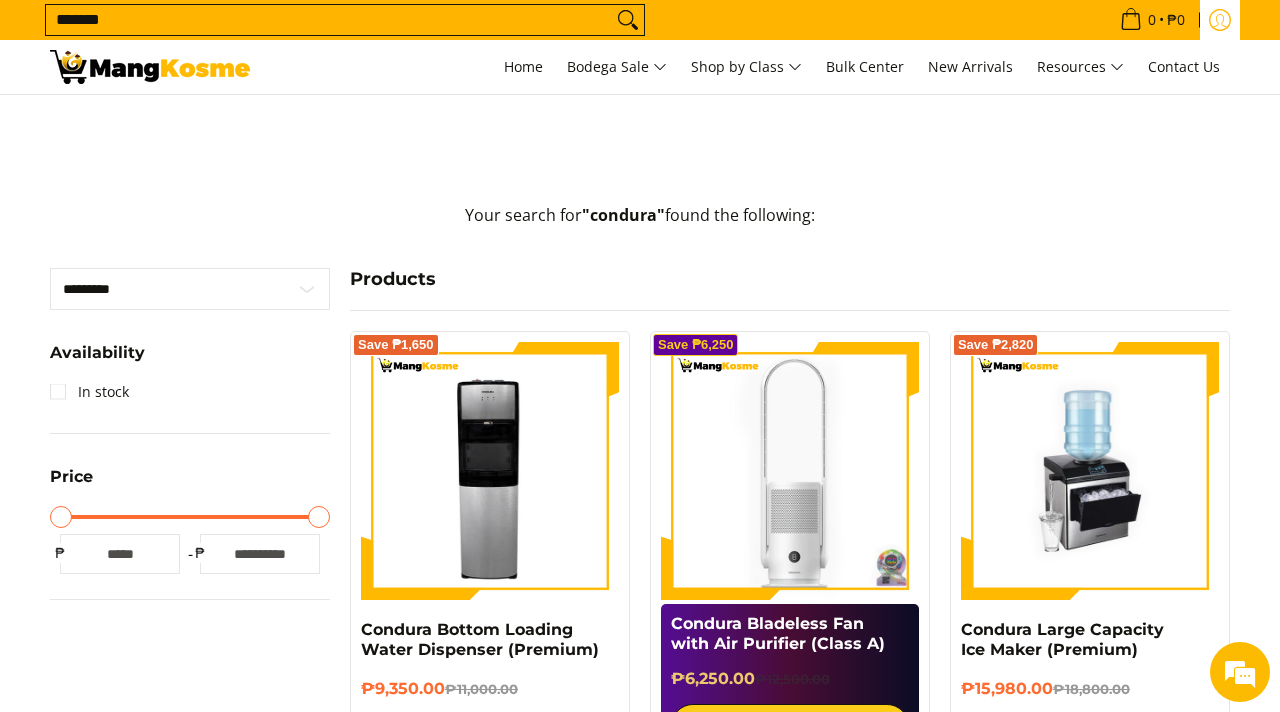 click 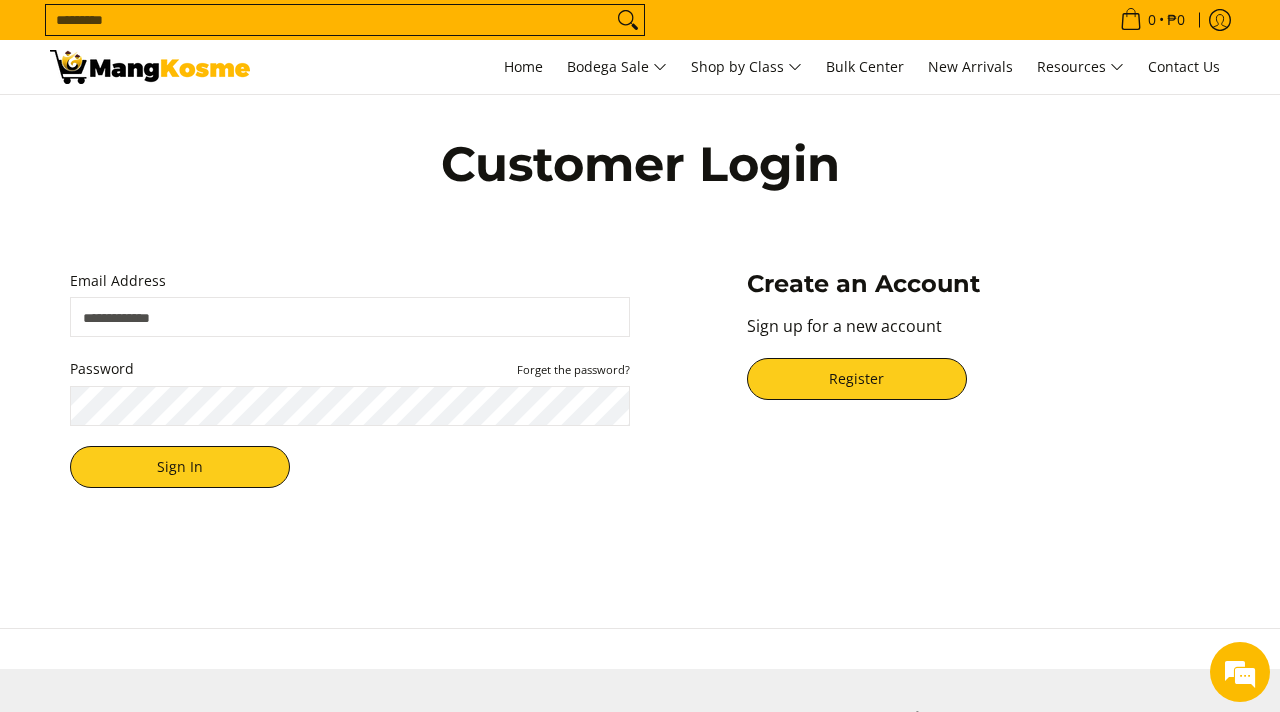 scroll, scrollTop: 0, scrollLeft: 0, axis: both 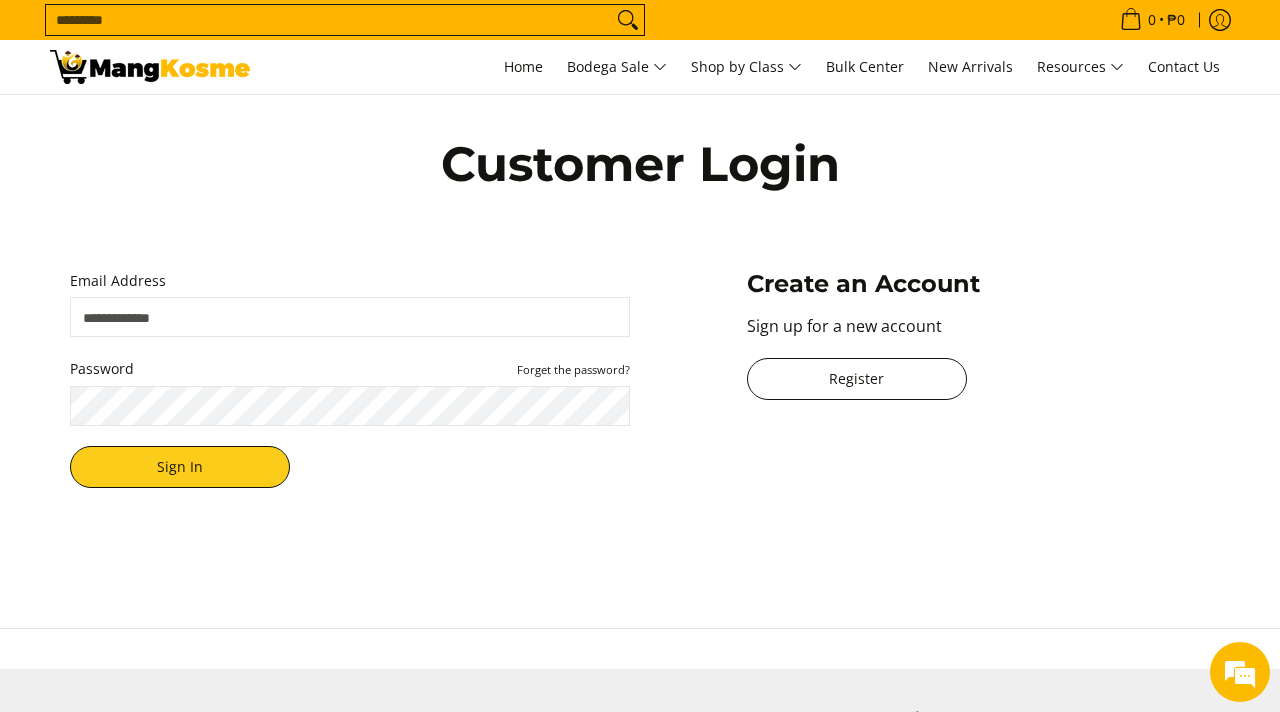 click on "Register" at bounding box center [857, 379] 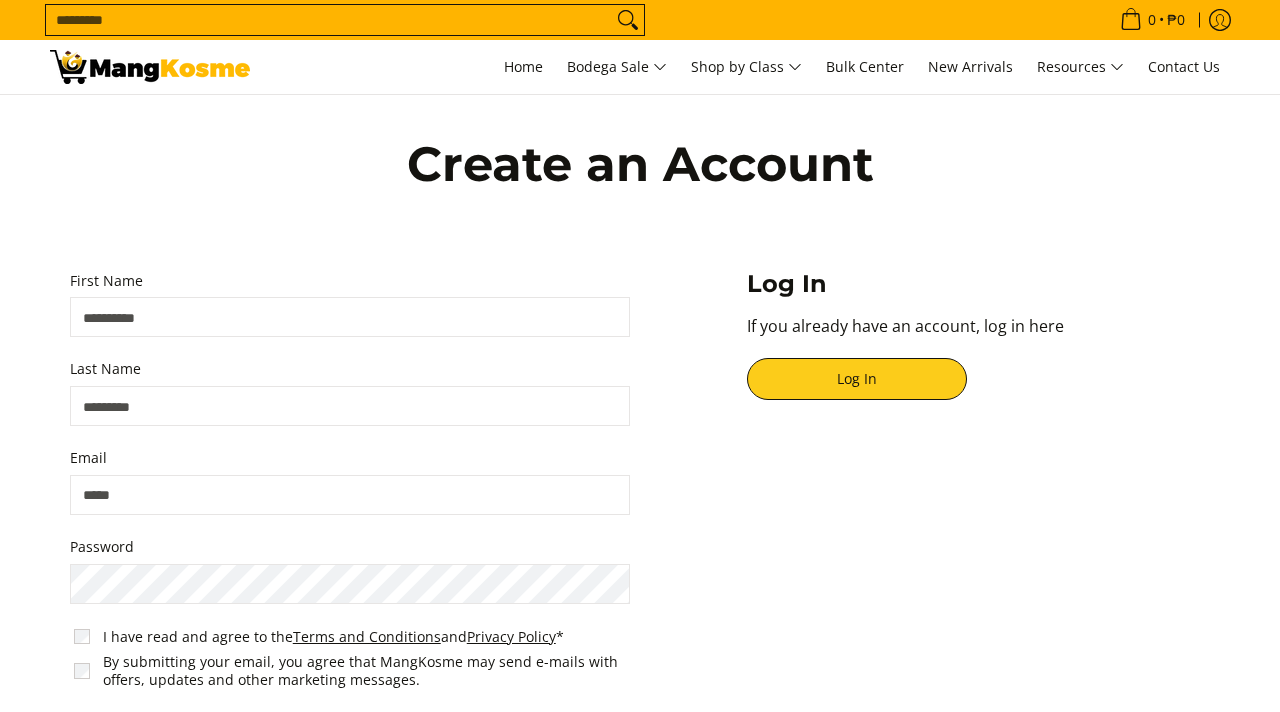 scroll, scrollTop: 0, scrollLeft: 0, axis: both 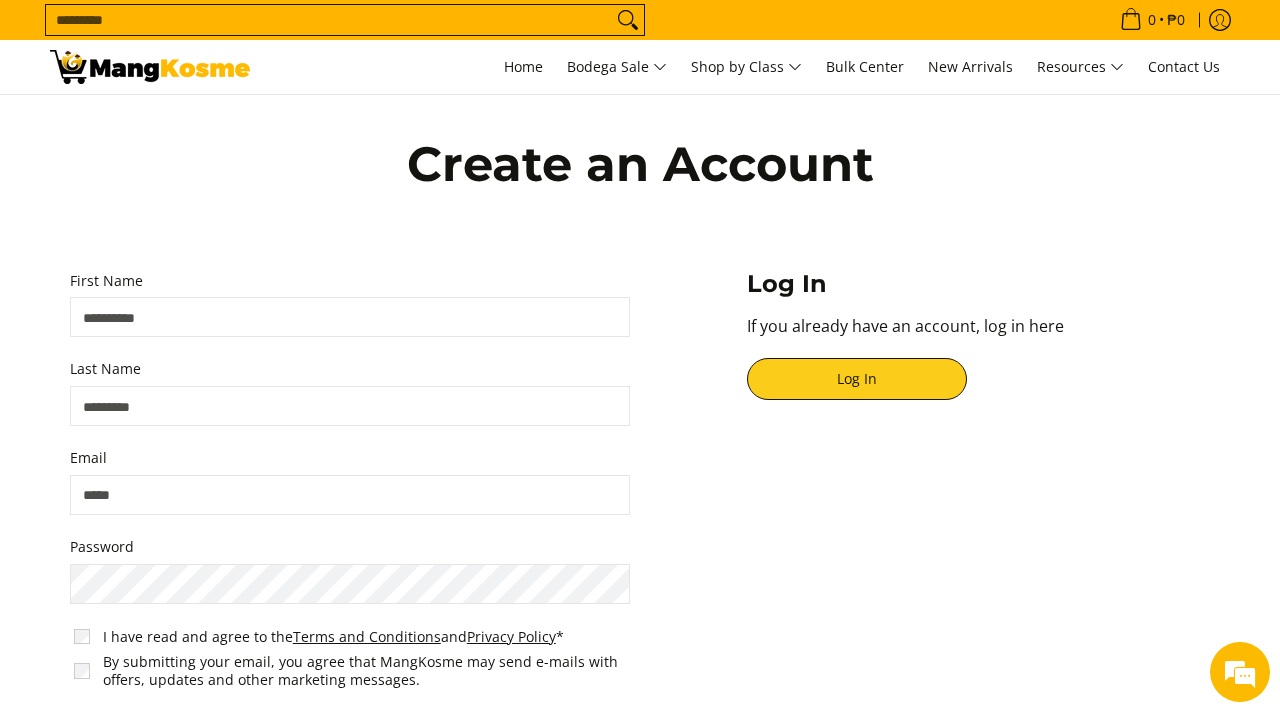 click on "Email" at bounding box center (350, 495) 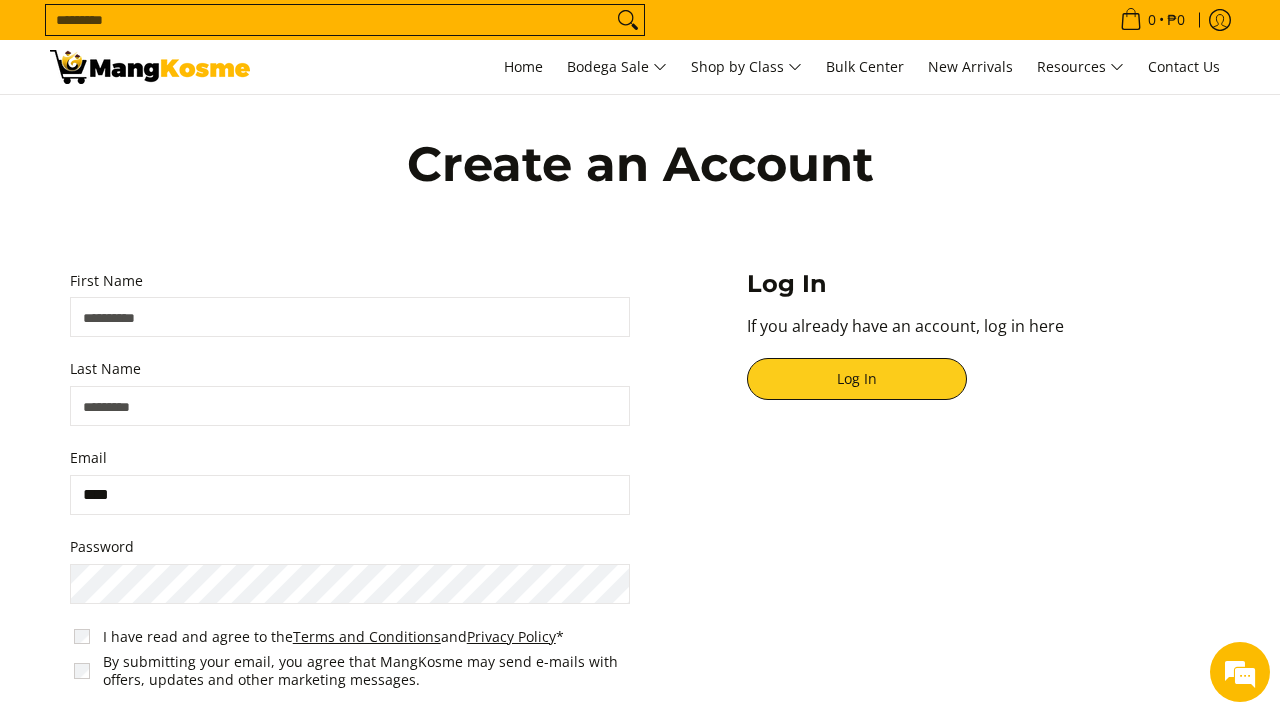 click on "****" at bounding box center [350, 495] 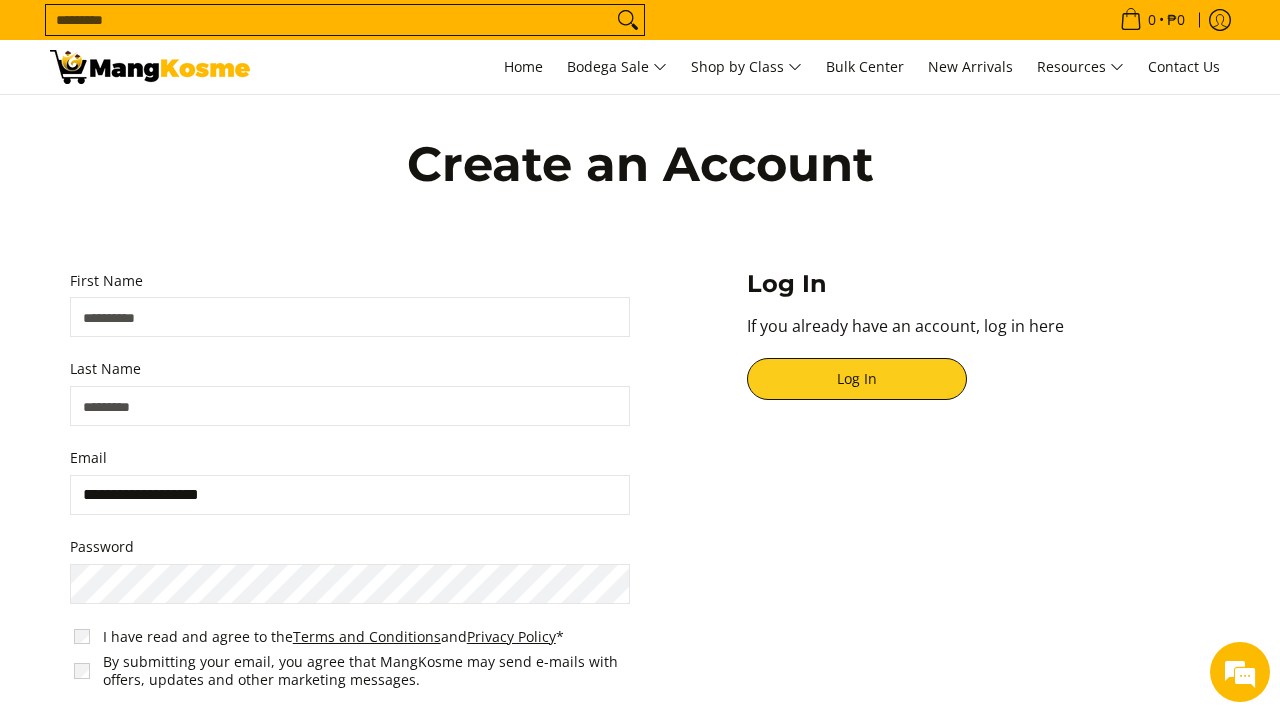 scroll, scrollTop: 0, scrollLeft: 0, axis: both 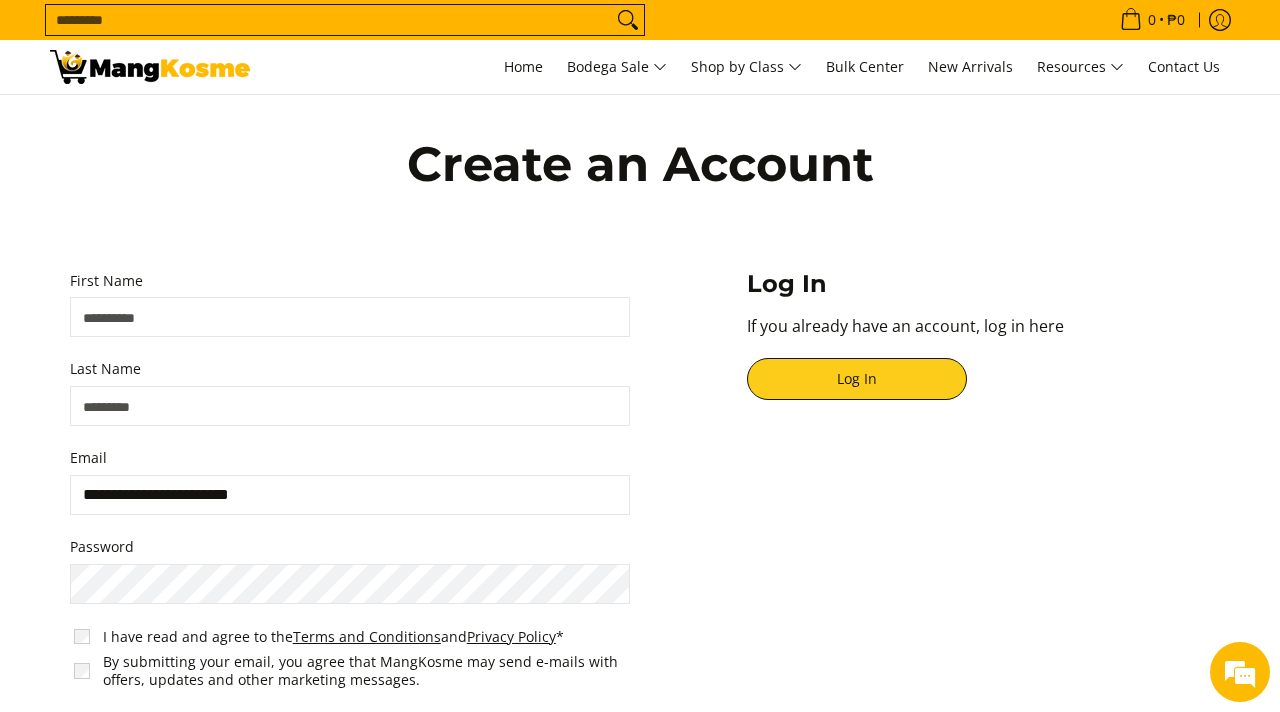 type on "**********" 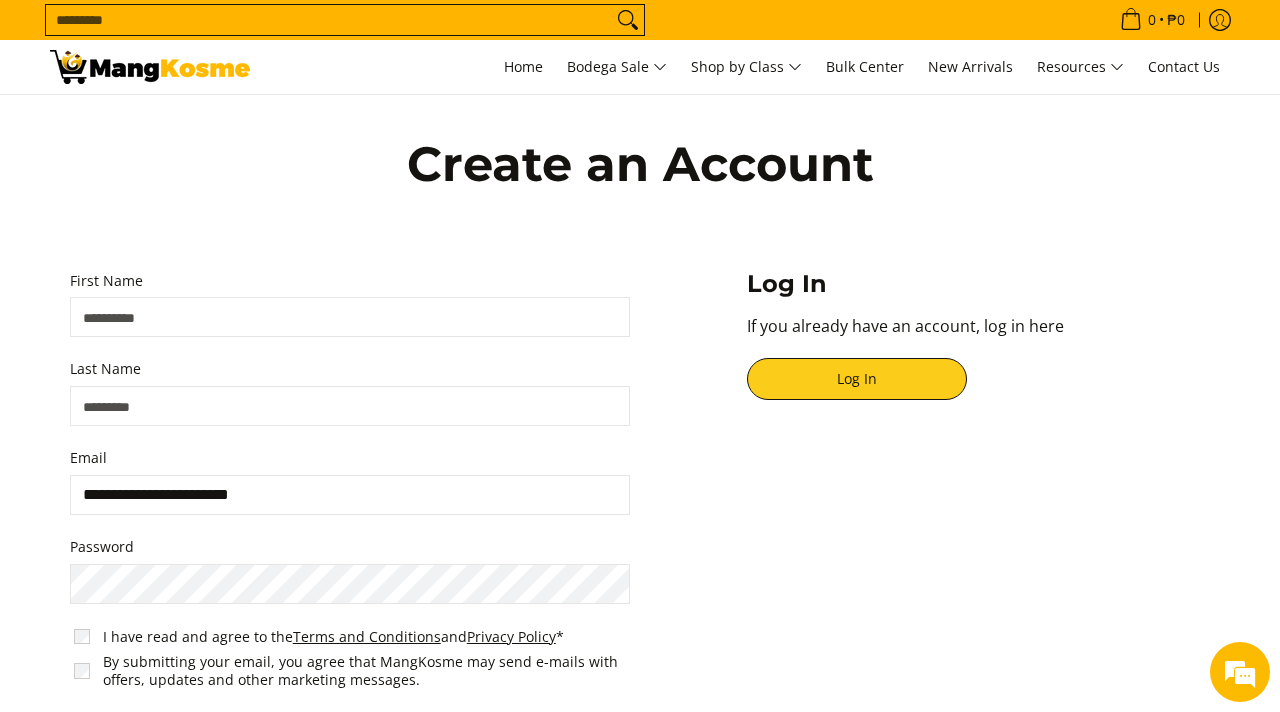 click on "I have read and agree to the  Terms and Conditions  and  Privacy Policy *" at bounding box center [354, 637] 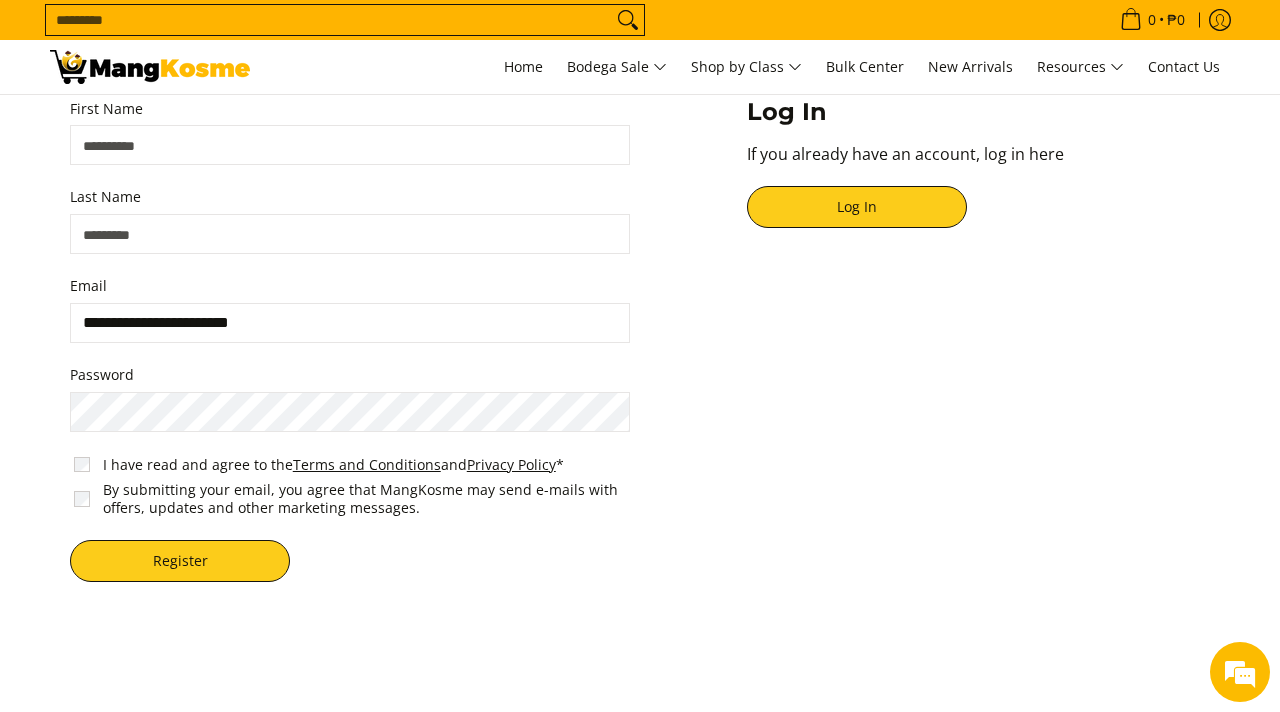 scroll, scrollTop: 194, scrollLeft: 0, axis: vertical 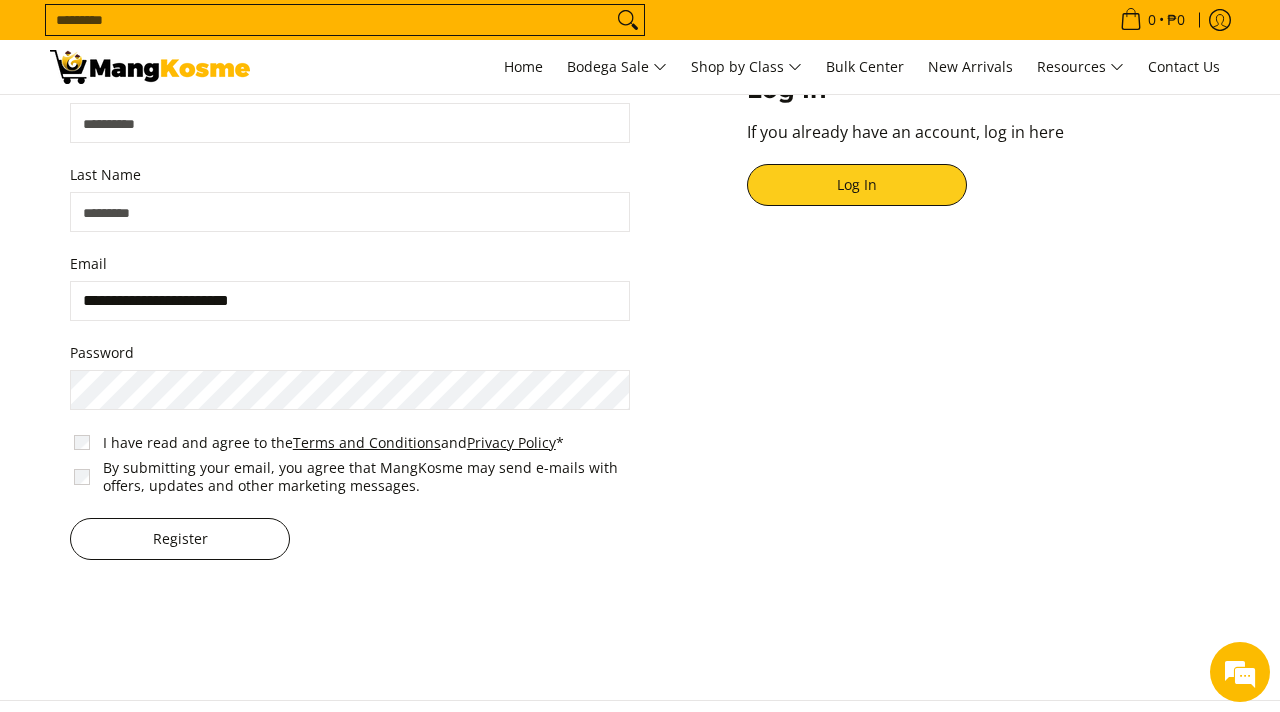 click on "Register" at bounding box center (180, 539) 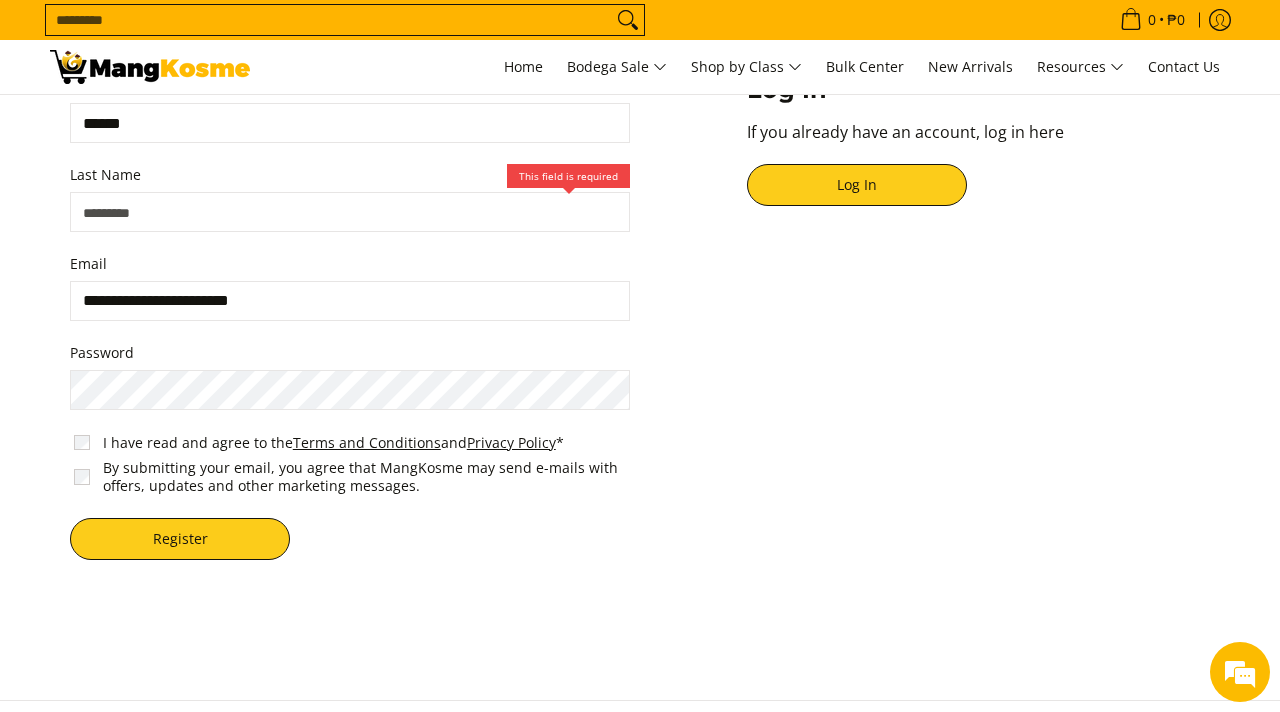 type on "******" 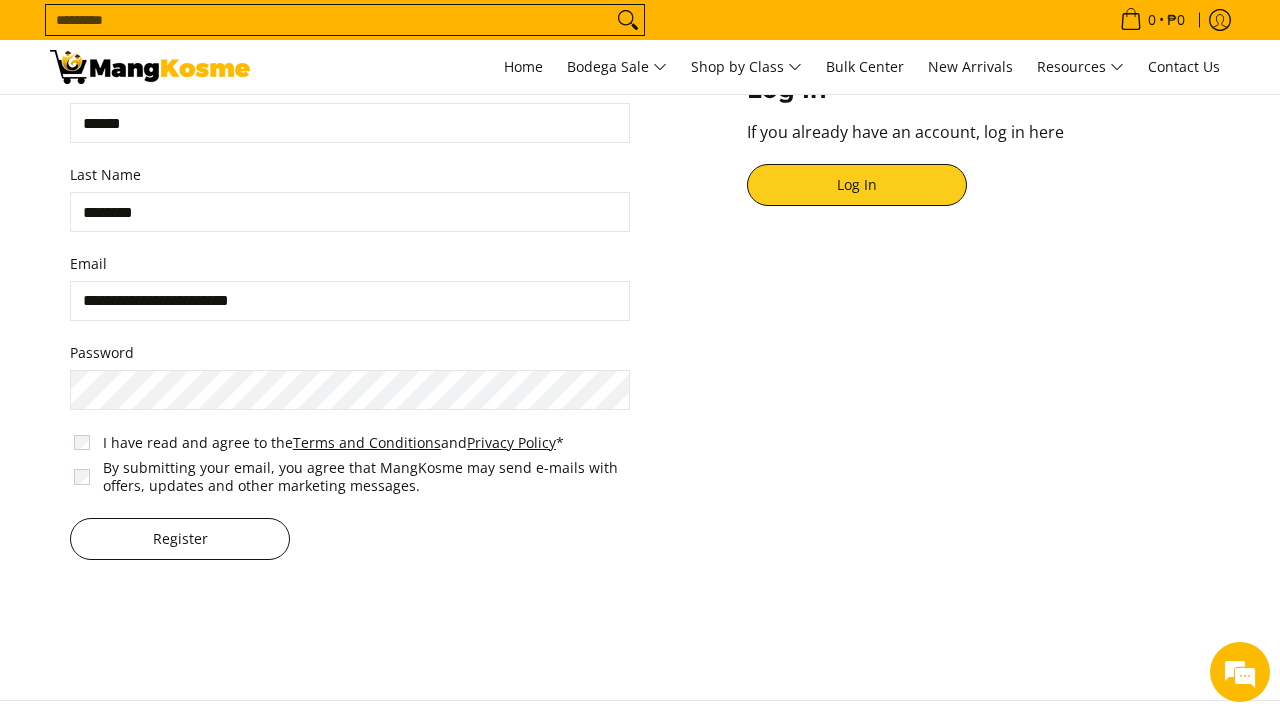 type on "********" 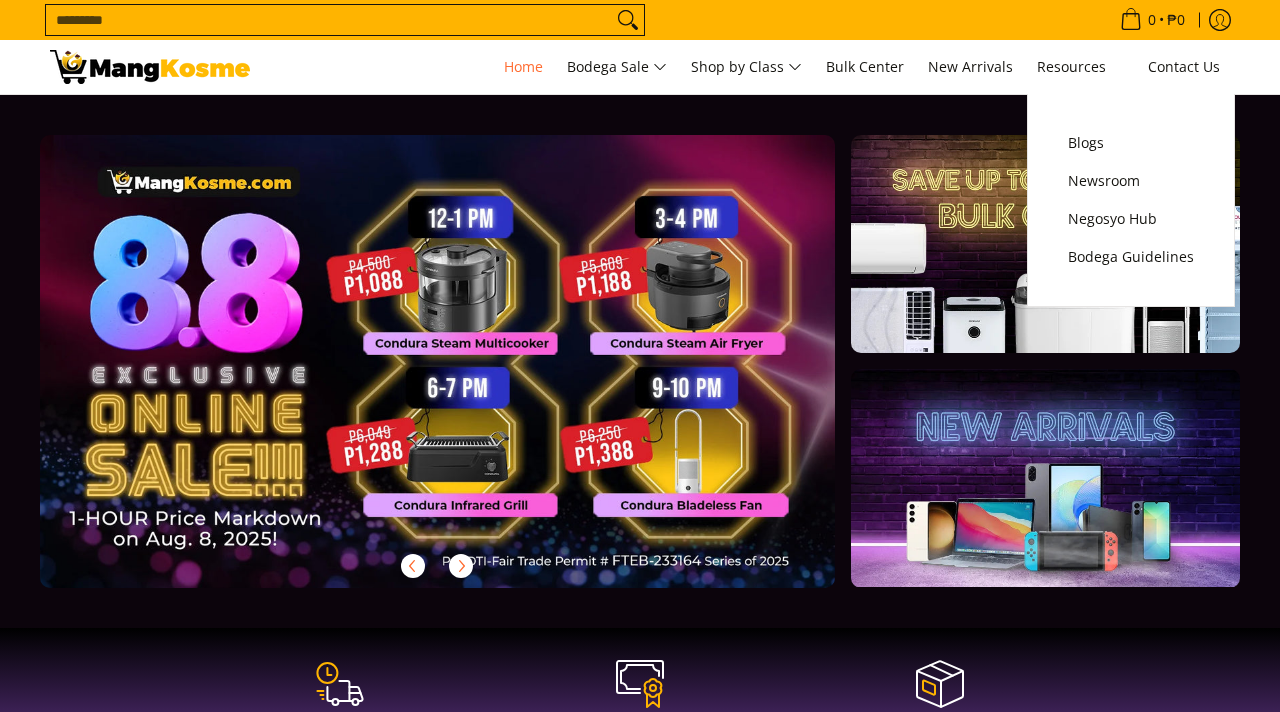 scroll, scrollTop: 0, scrollLeft: 0, axis: both 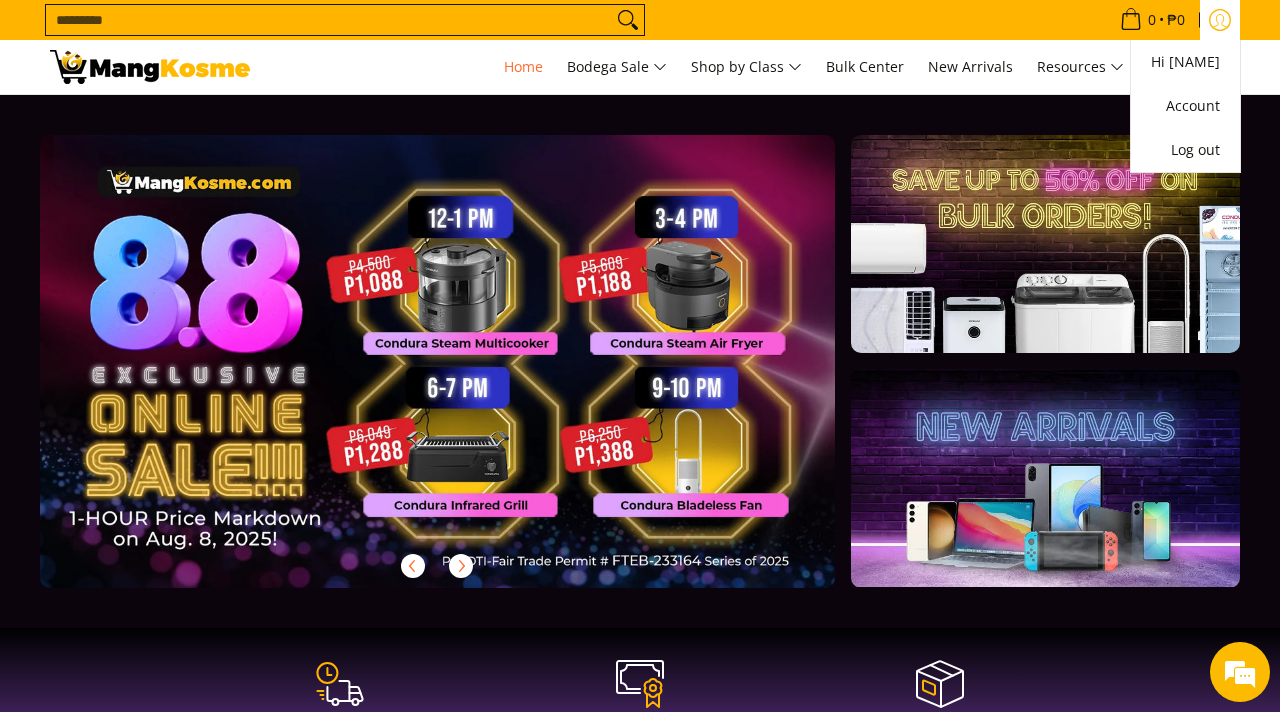 click 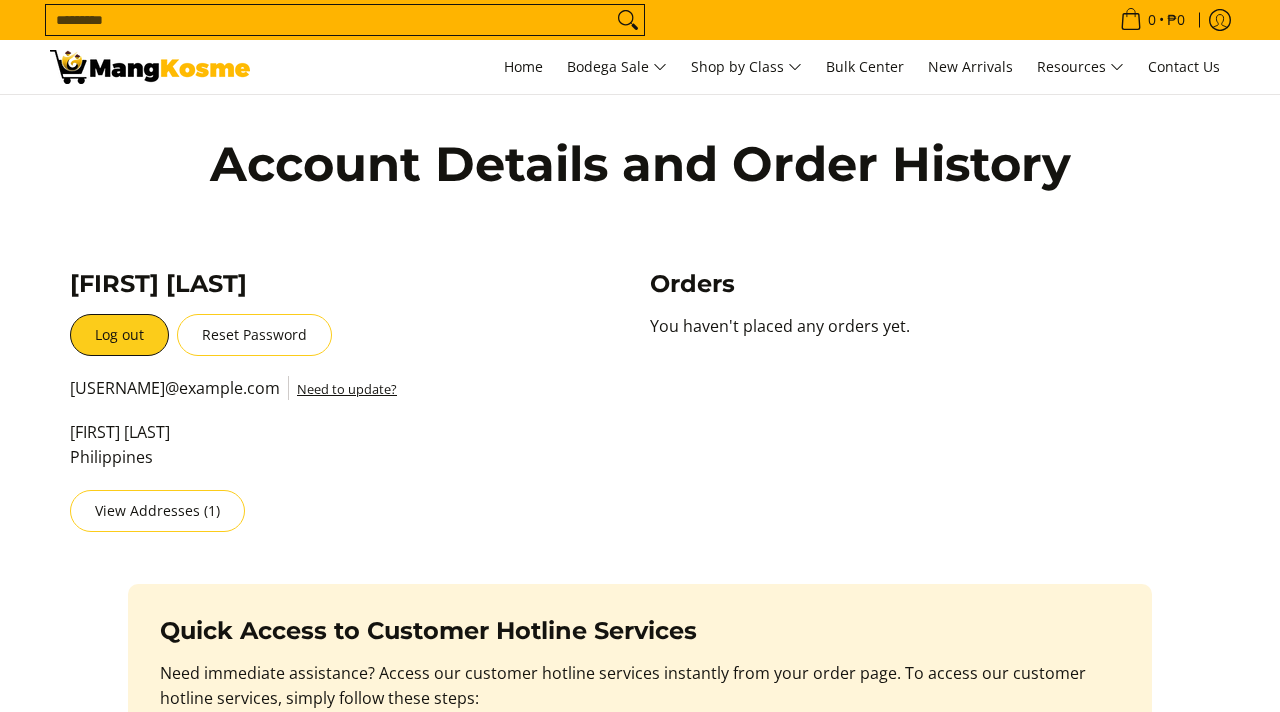 scroll, scrollTop: 0, scrollLeft: 0, axis: both 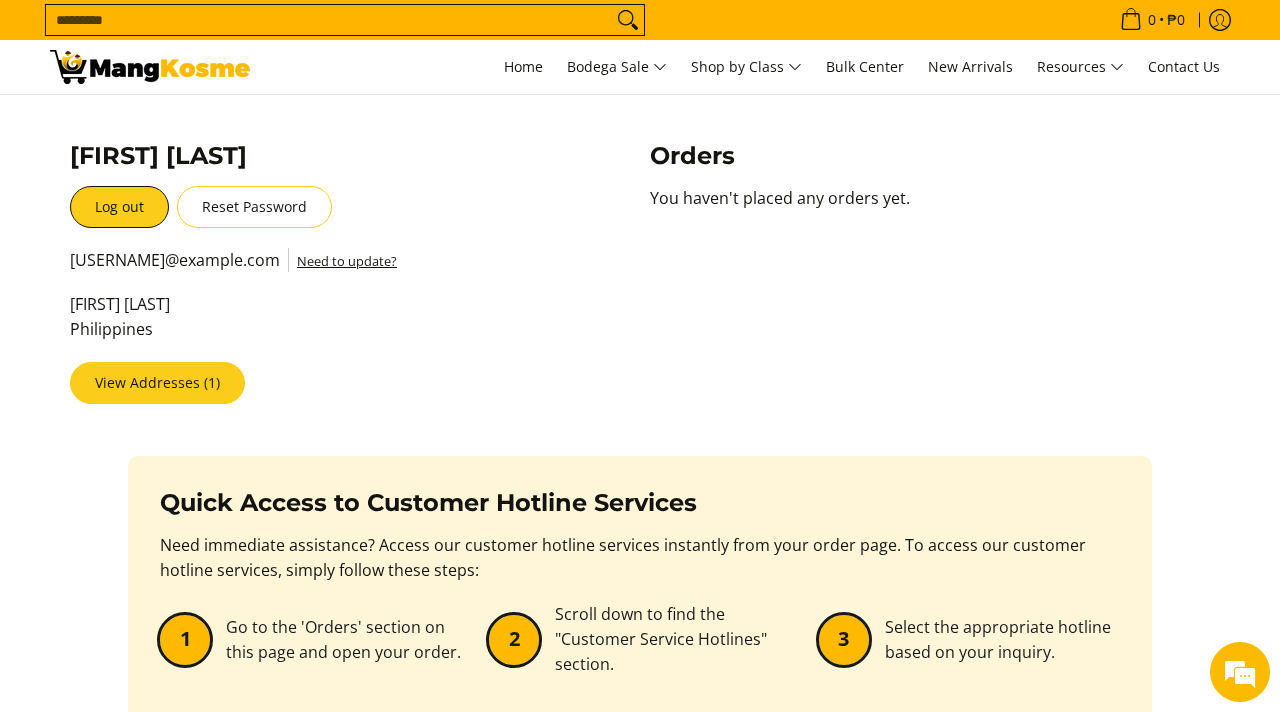 click on "View Addresses (1)" at bounding box center [157, 383] 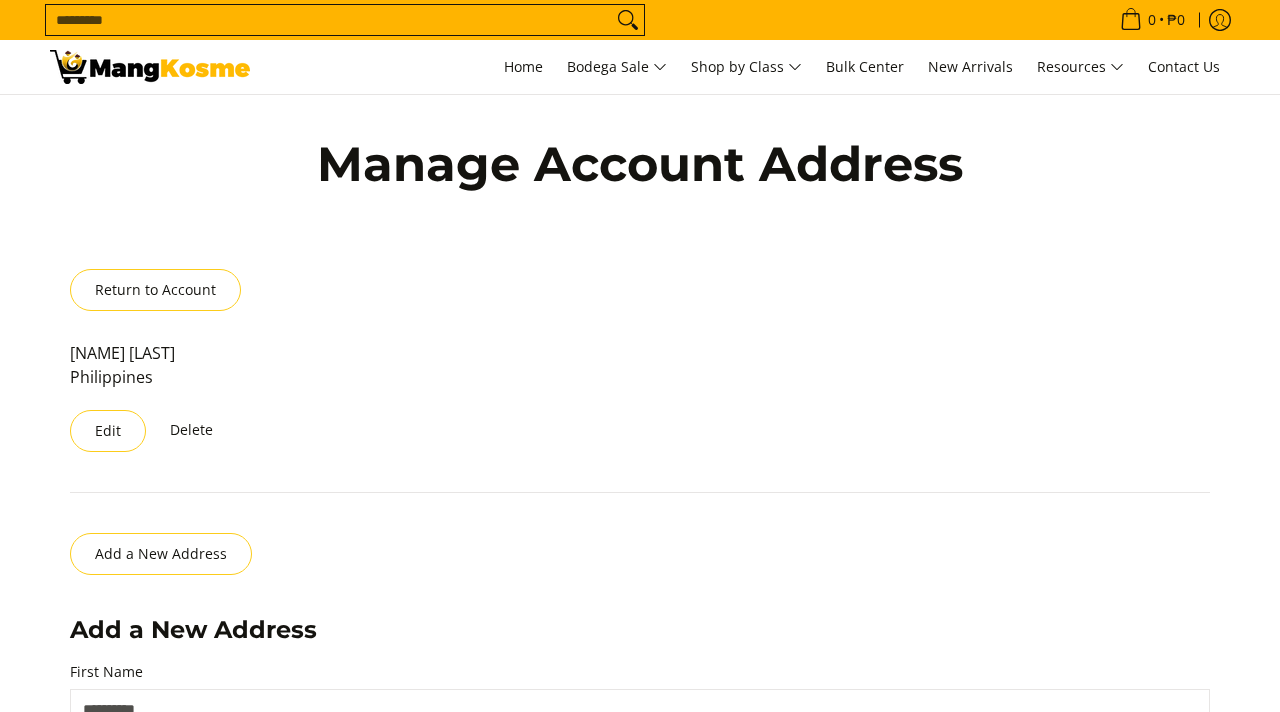 scroll, scrollTop: 127, scrollLeft: 0, axis: vertical 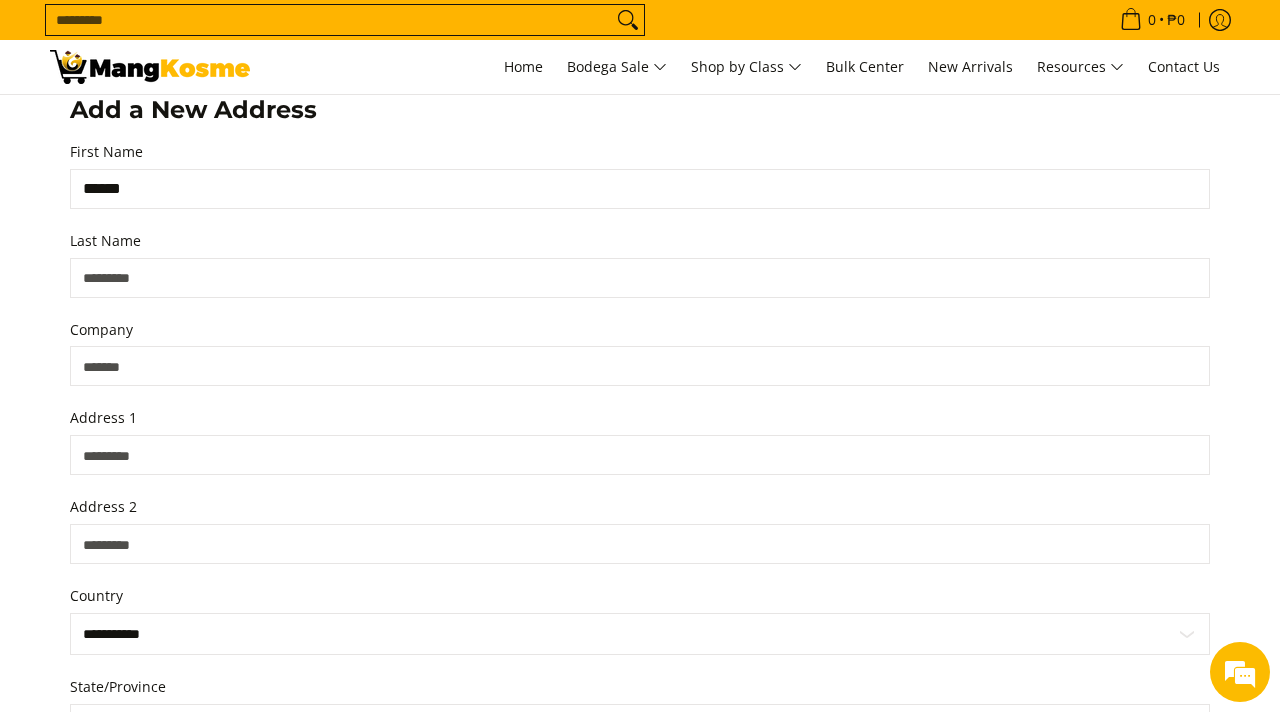 type on "******" 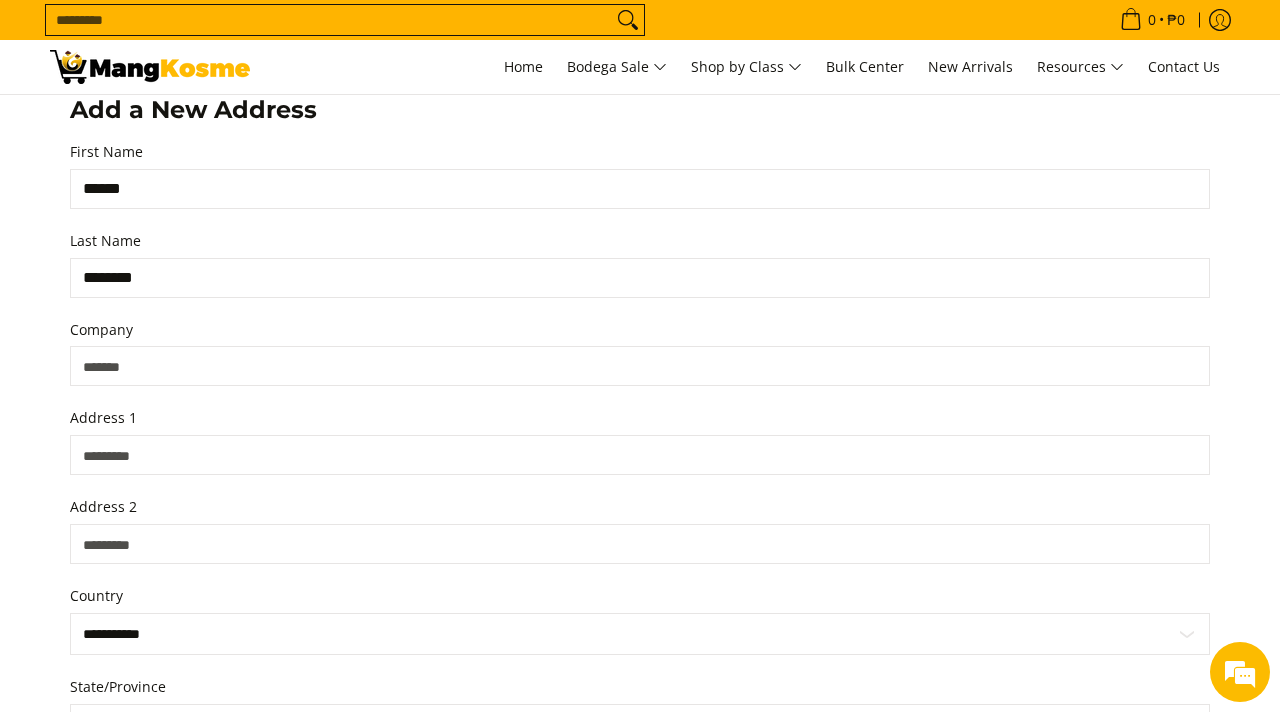 type on "********" 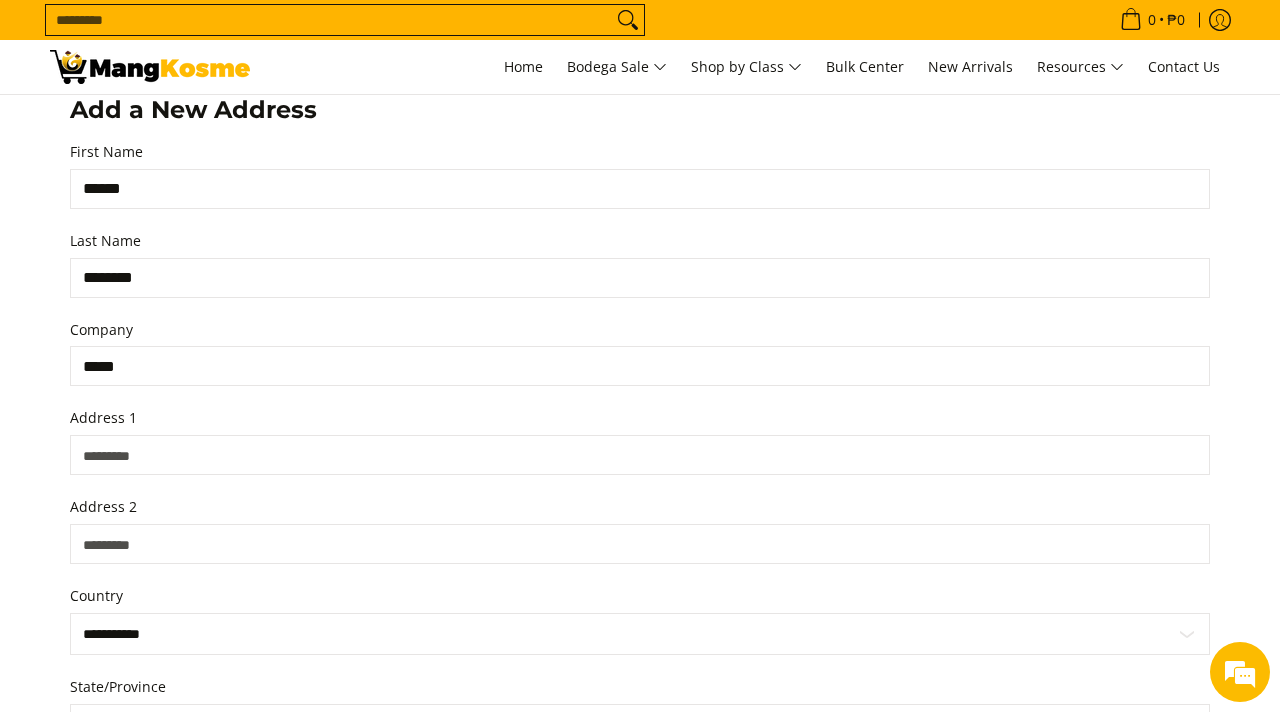 type on "*****" 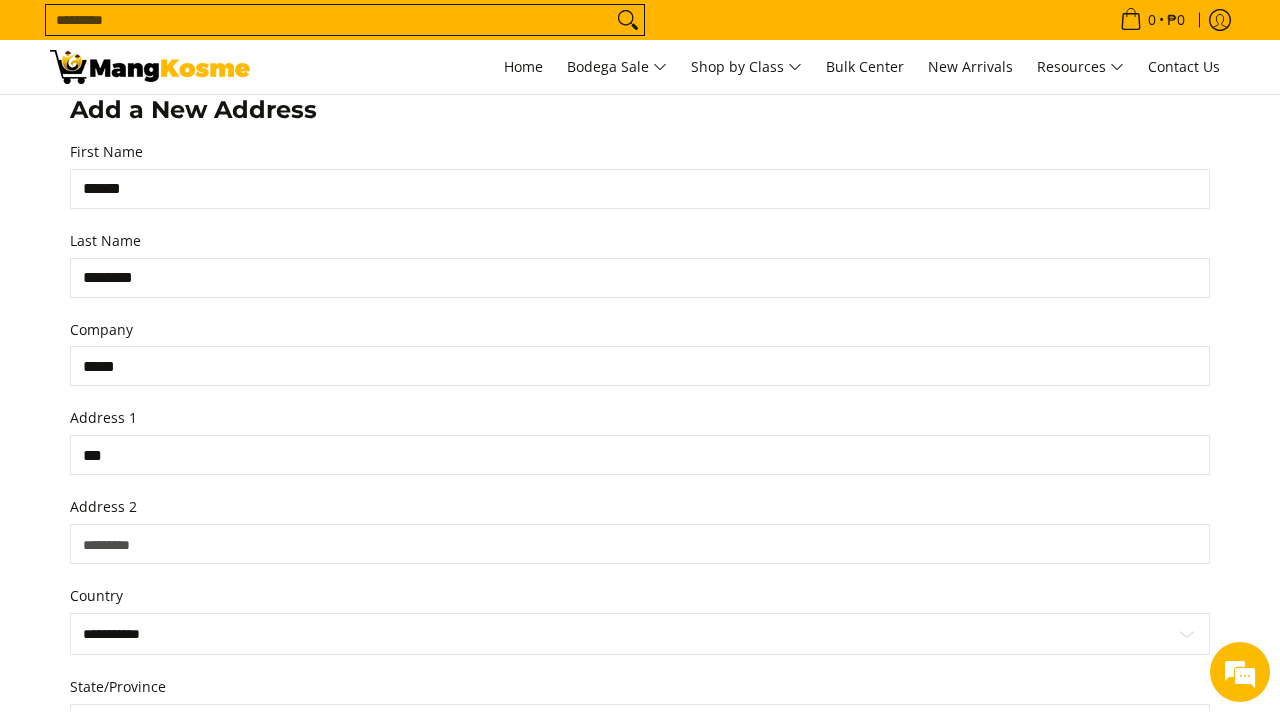 type on "**********" 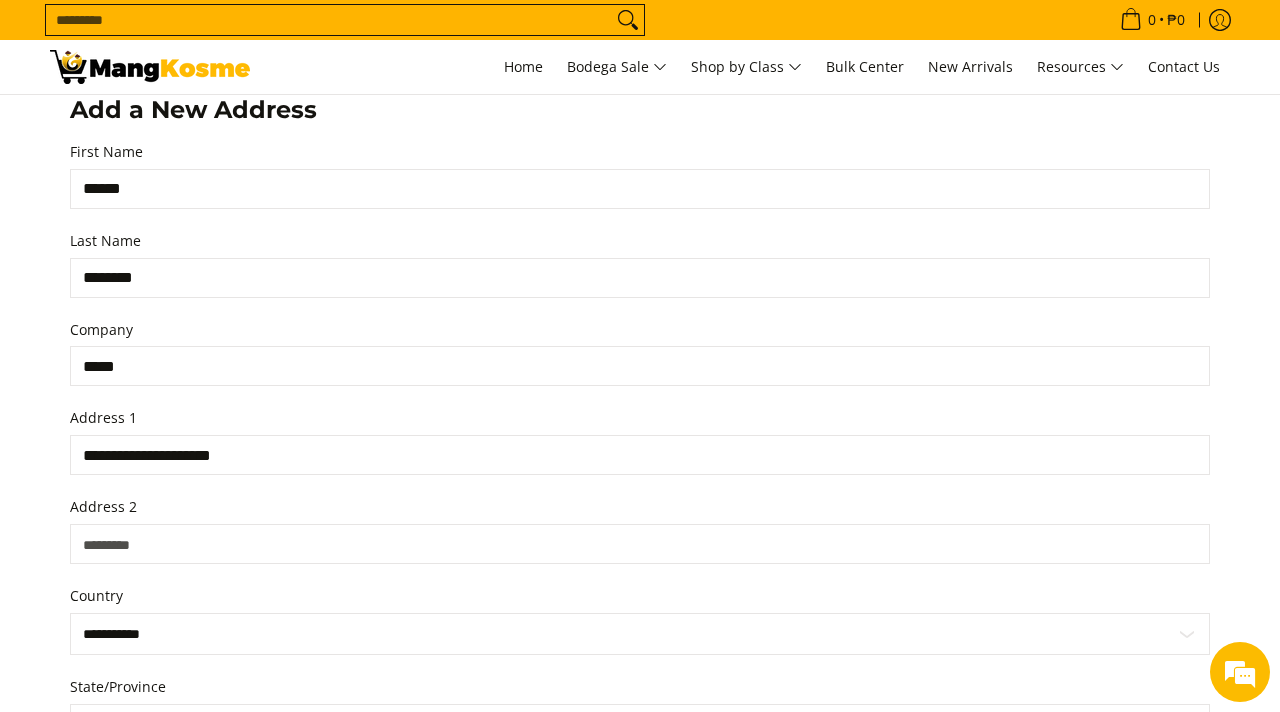 type on "**********" 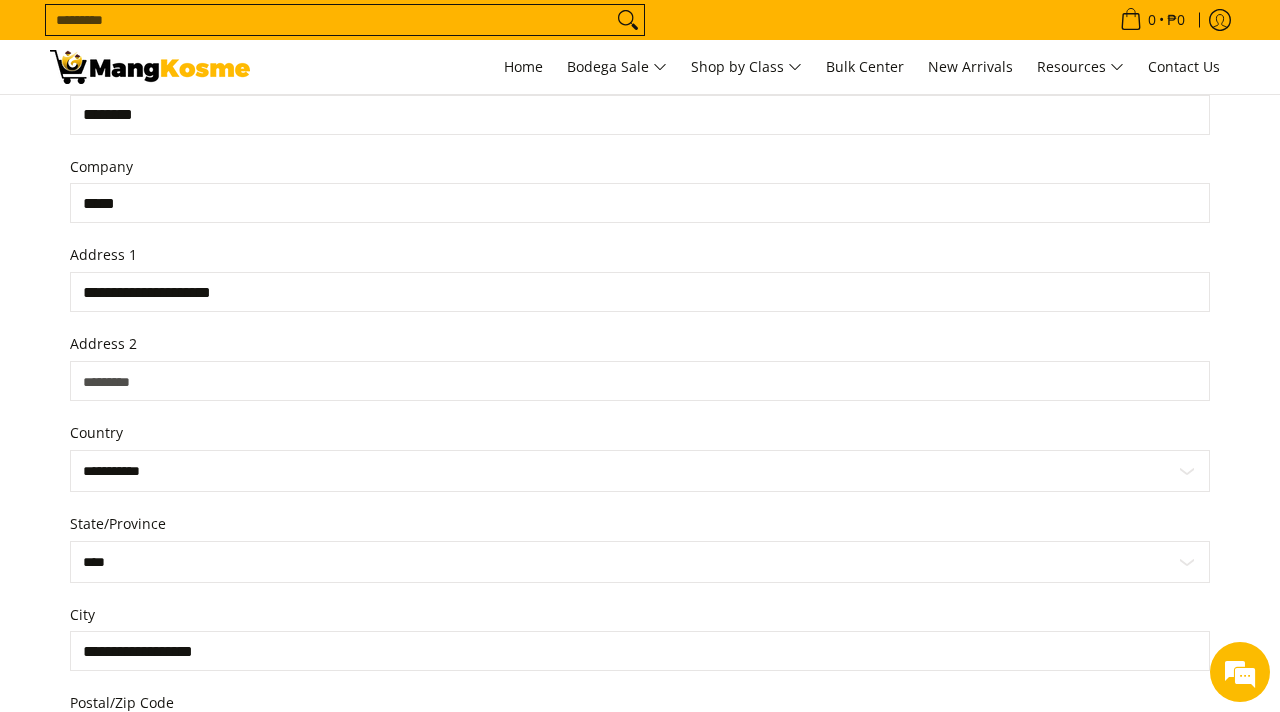 scroll, scrollTop: 685, scrollLeft: 0, axis: vertical 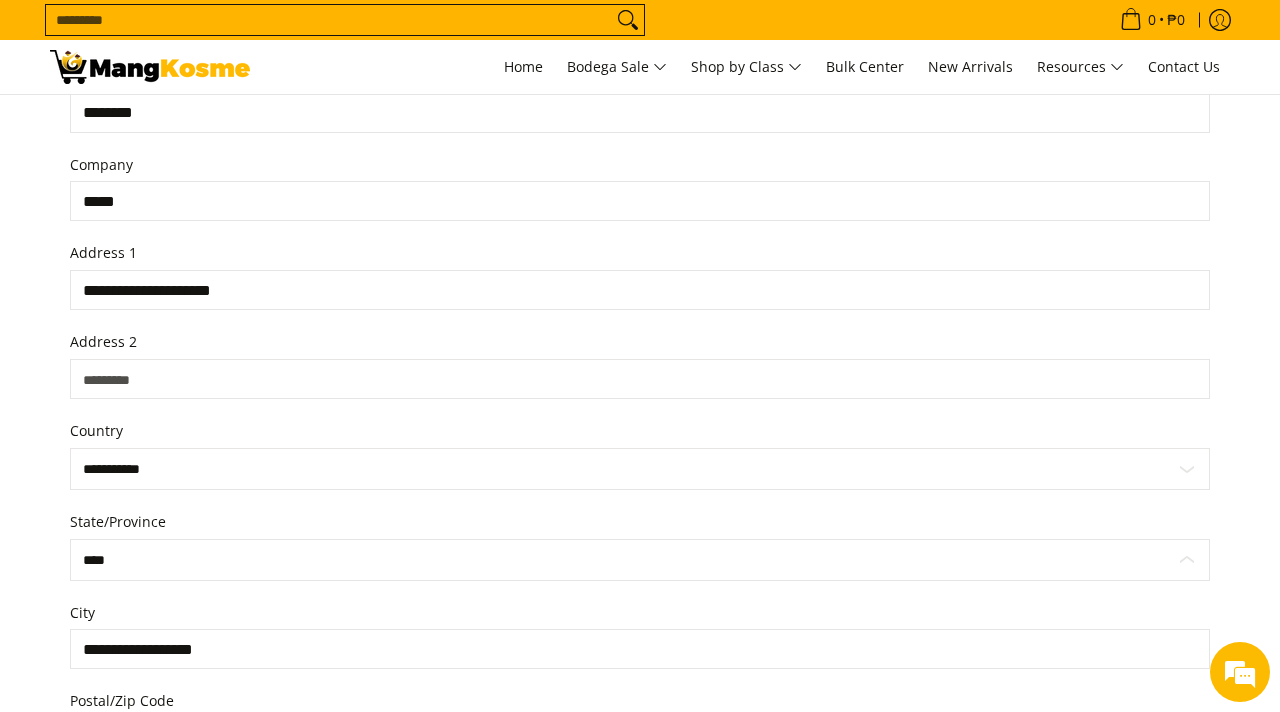 click on "**********" at bounding box center (640, 560) 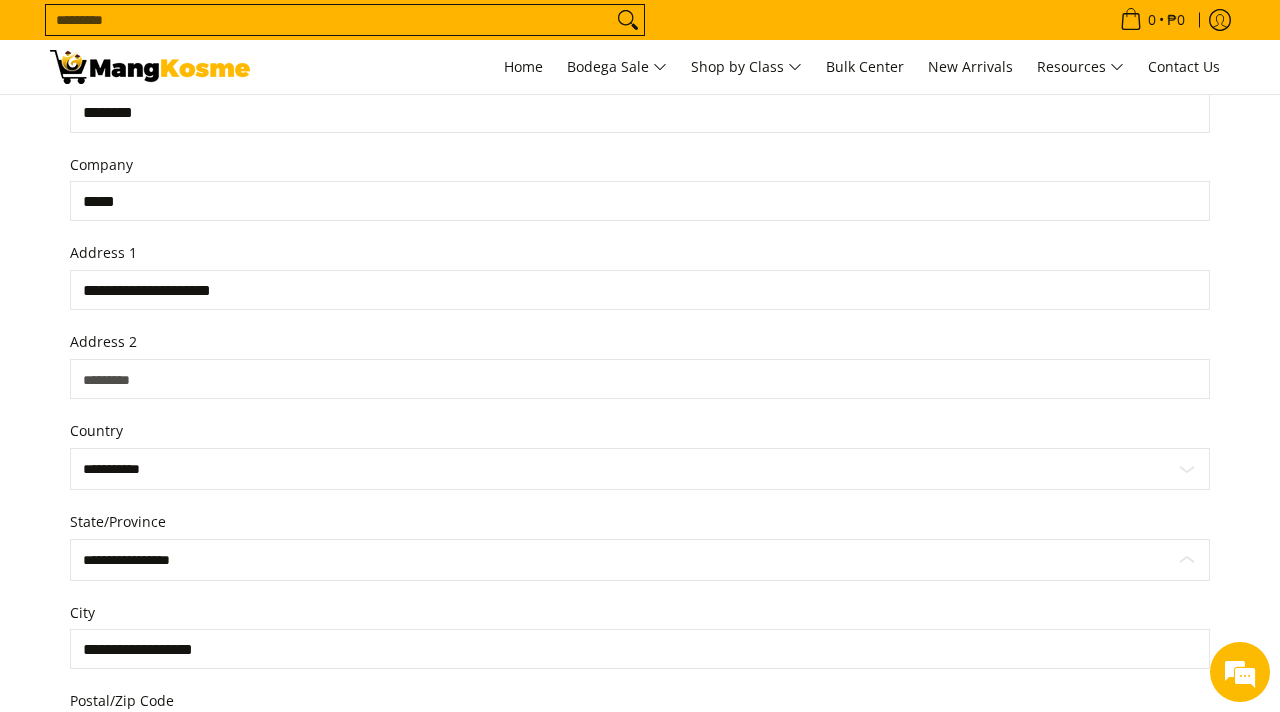 click on "**********" at bounding box center [640, 560] 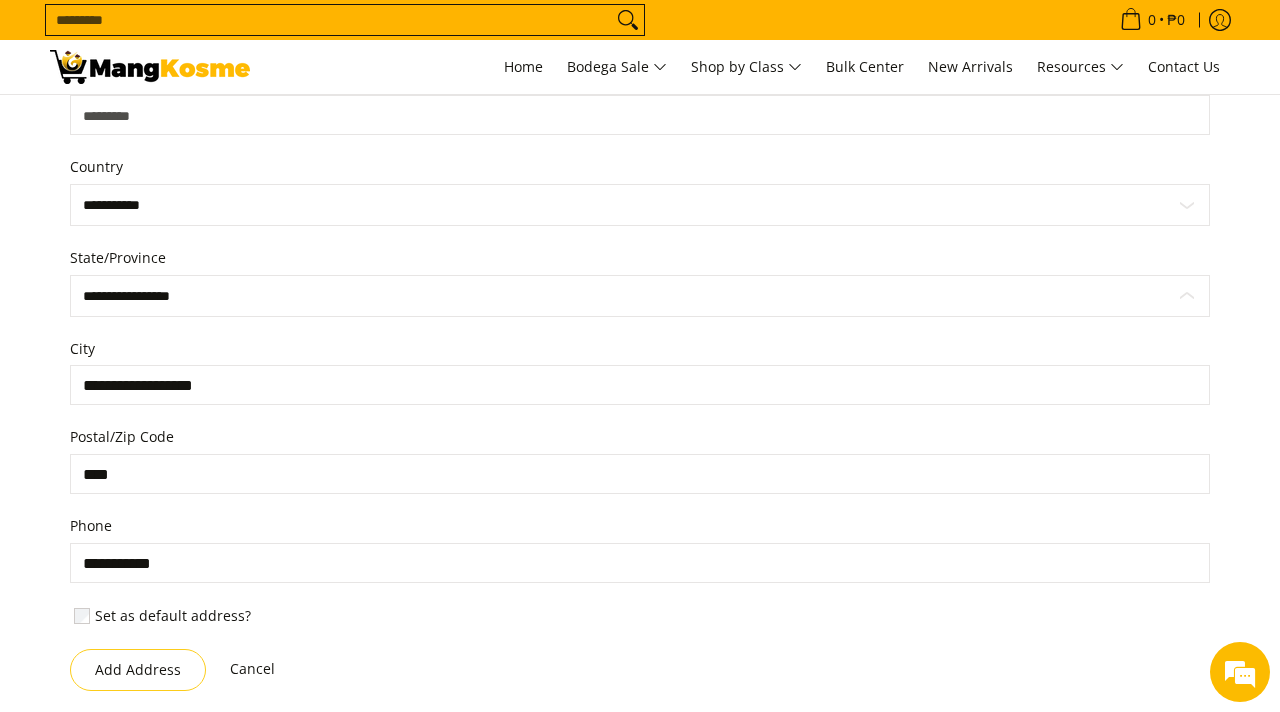 scroll, scrollTop: 956, scrollLeft: 0, axis: vertical 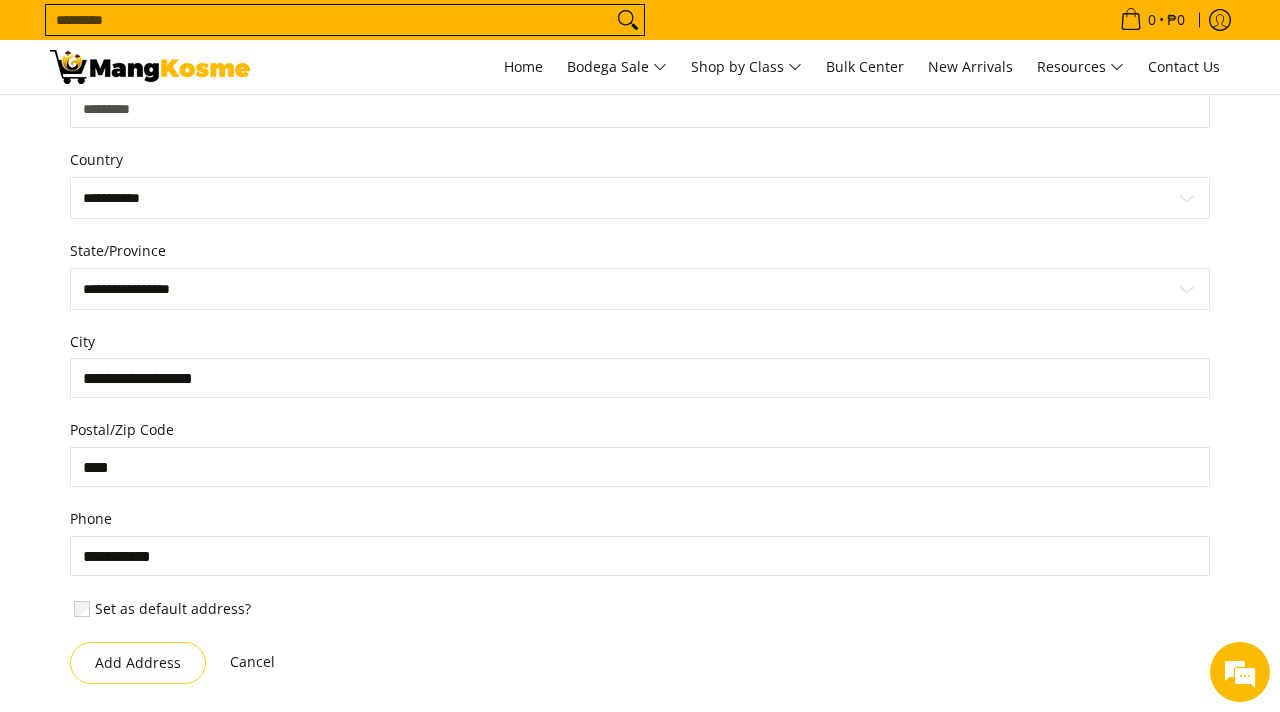 click on "Set as default address?" at bounding box center (644, 609) 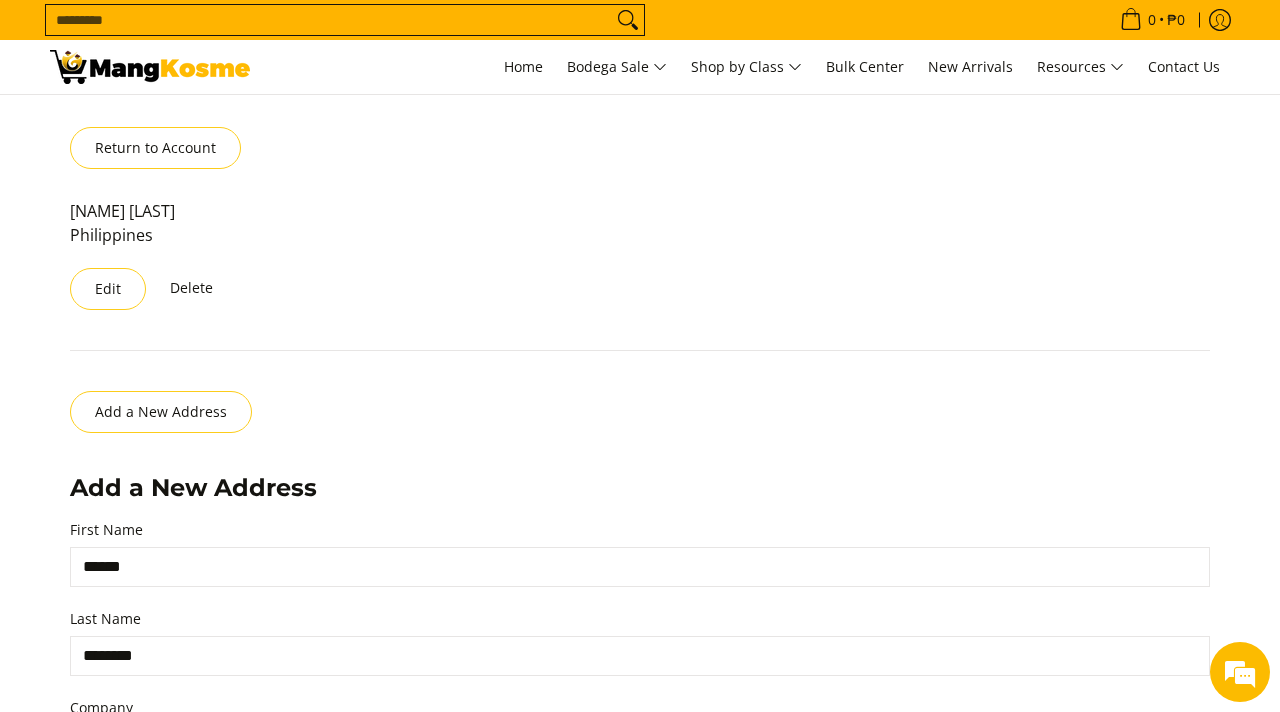 scroll, scrollTop: 0, scrollLeft: 0, axis: both 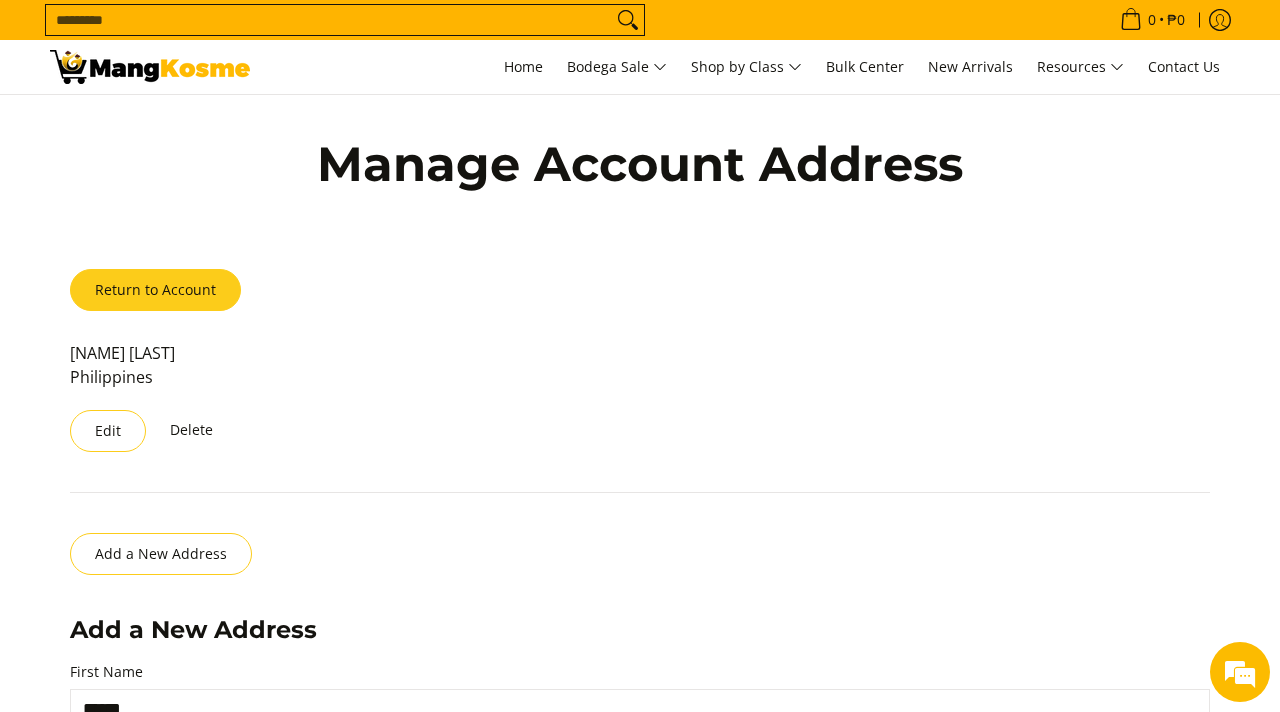 click on "Return to Account" at bounding box center (155, 290) 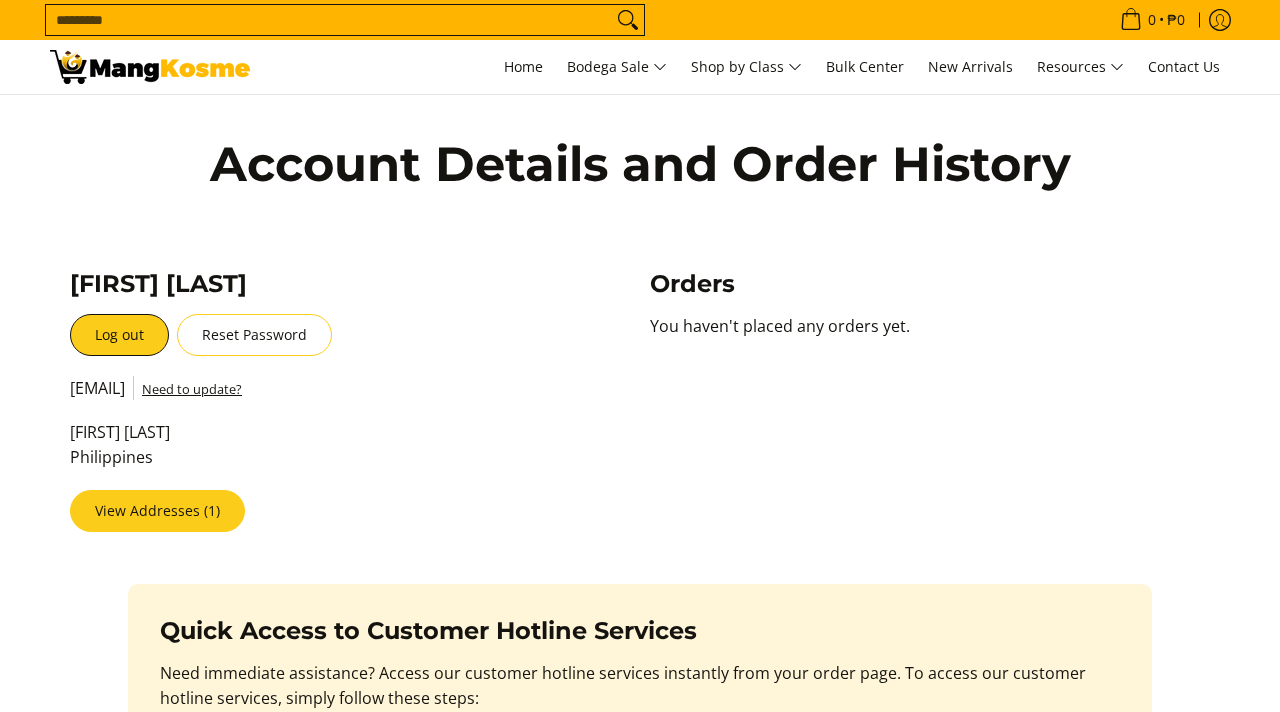 scroll, scrollTop: 0, scrollLeft: 0, axis: both 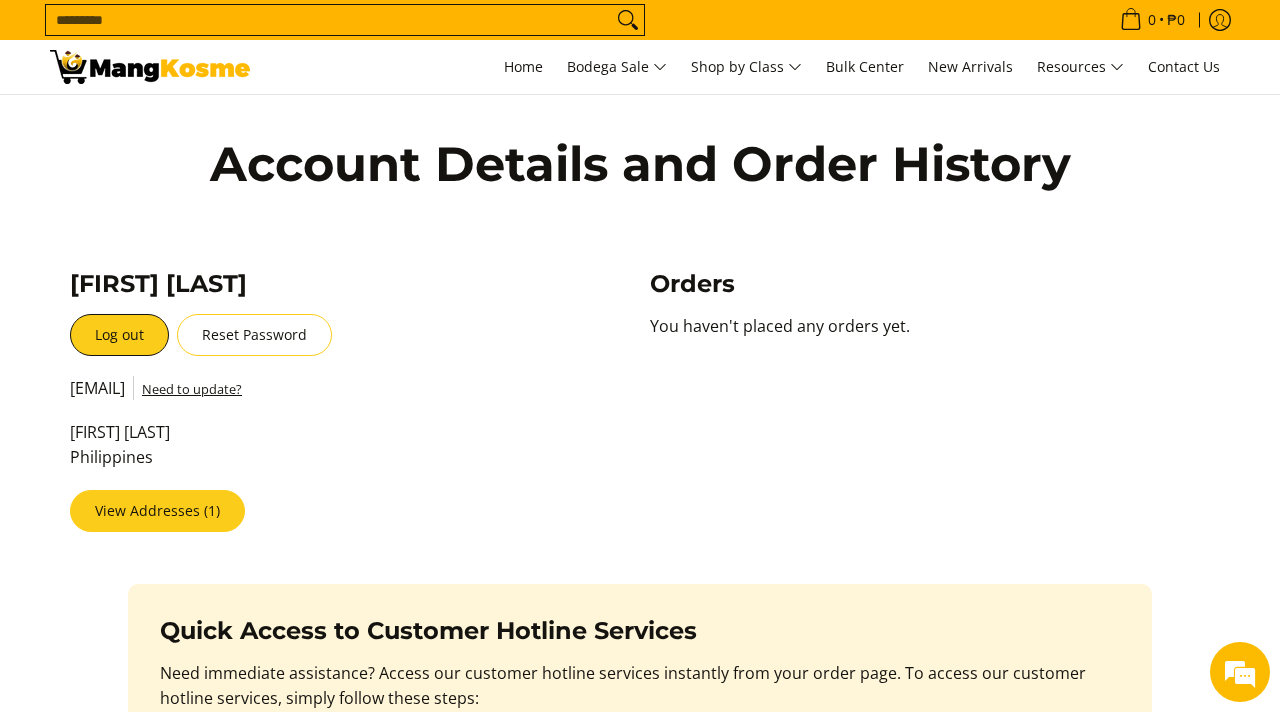 click on "View Addresses (1)" at bounding box center (157, 511) 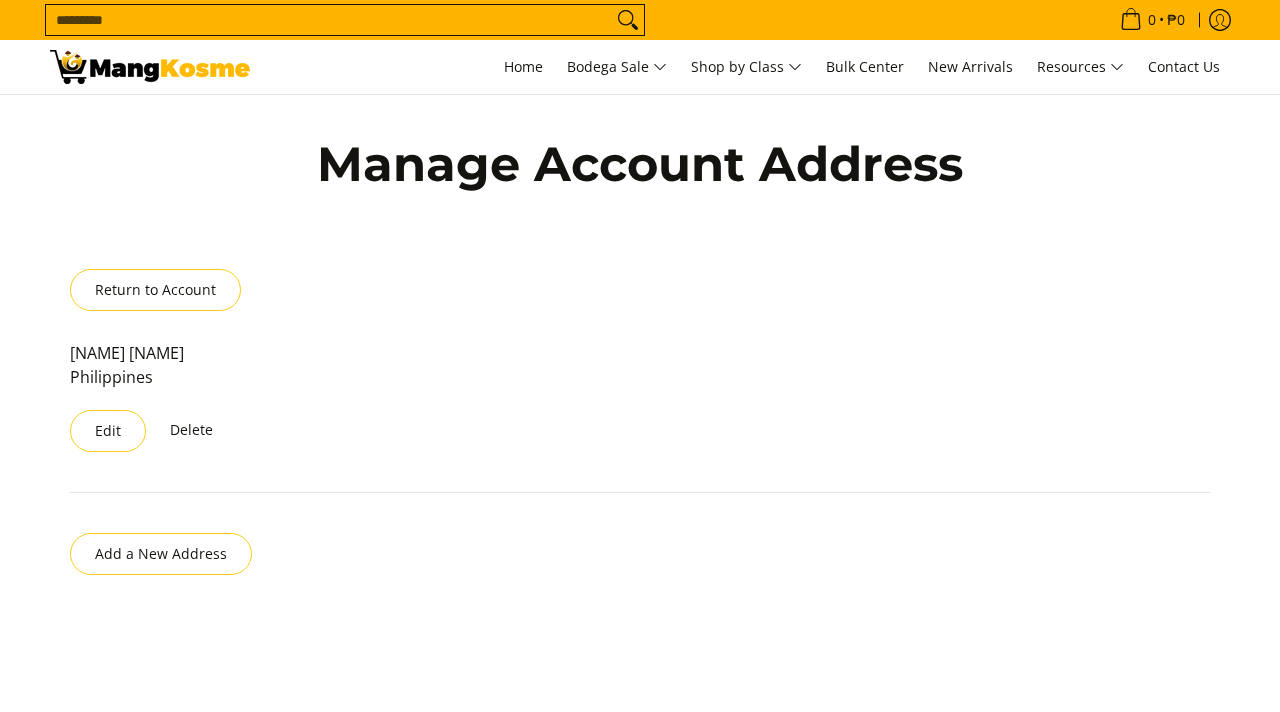 scroll, scrollTop: 495, scrollLeft: 0, axis: vertical 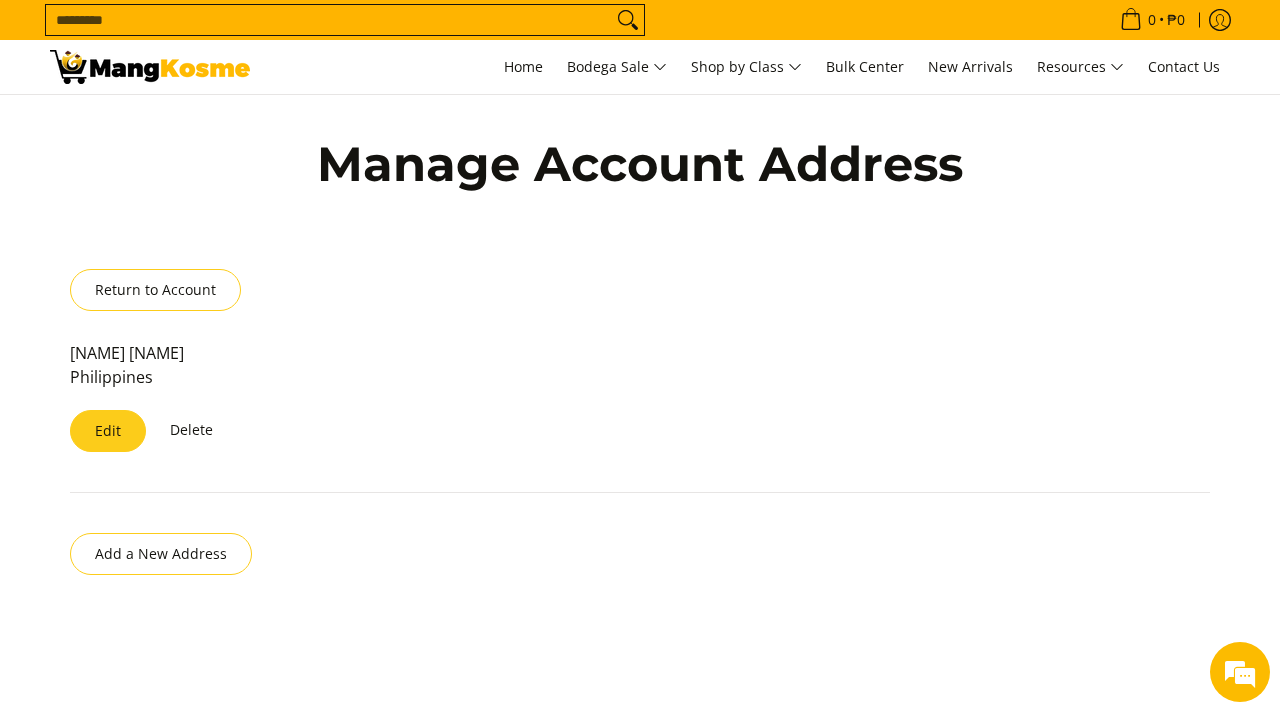 click on "Edit" at bounding box center [108, 431] 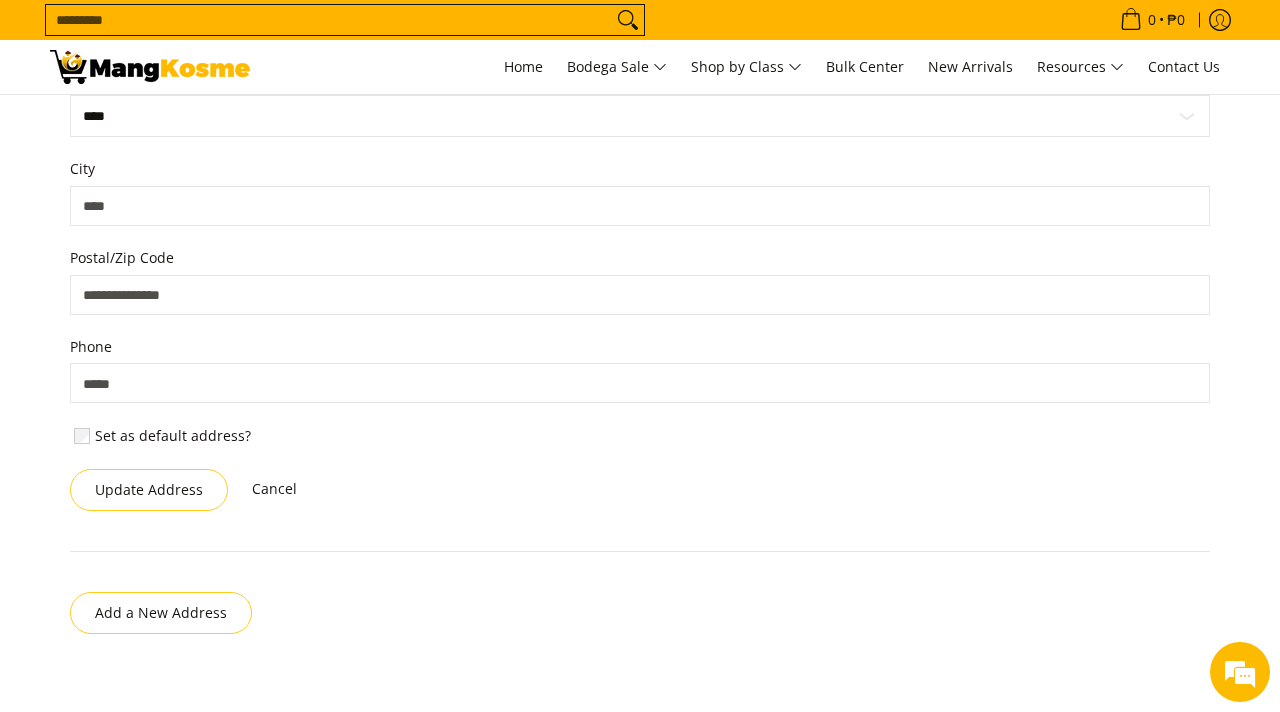 scroll, scrollTop: 851, scrollLeft: 0, axis: vertical 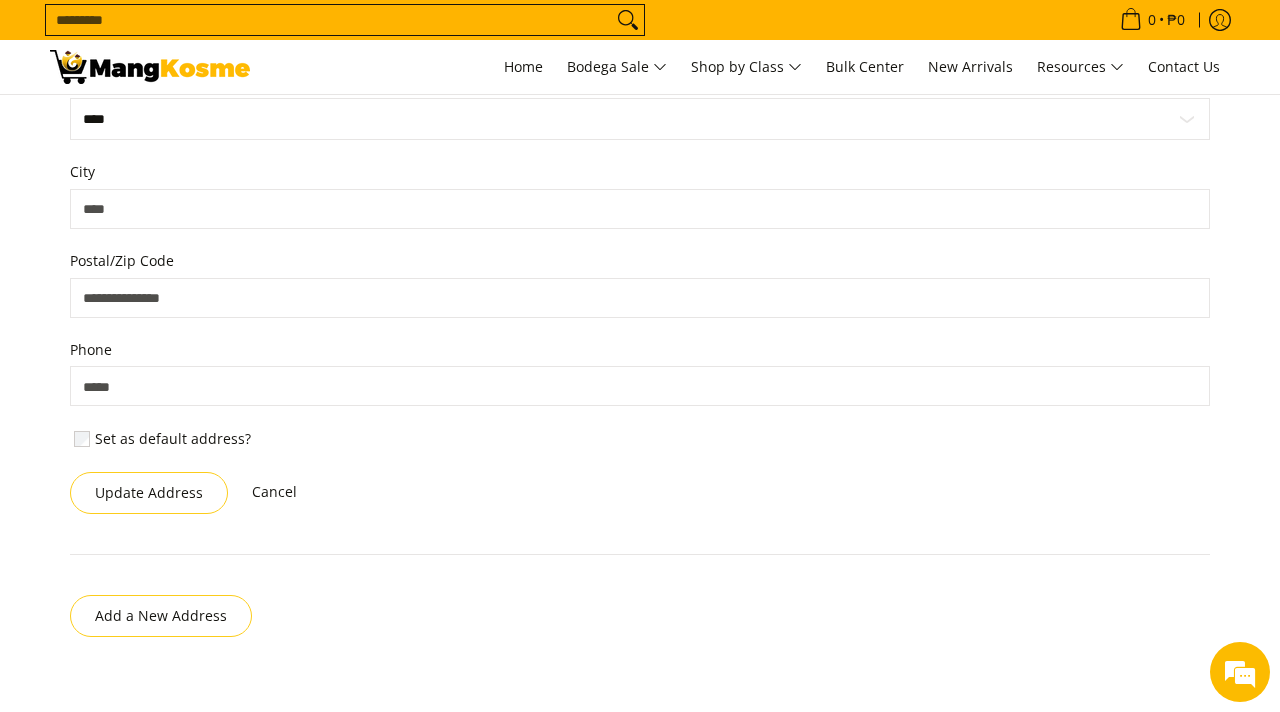 click on "Set as default address?" at bounding box center (173, 439) 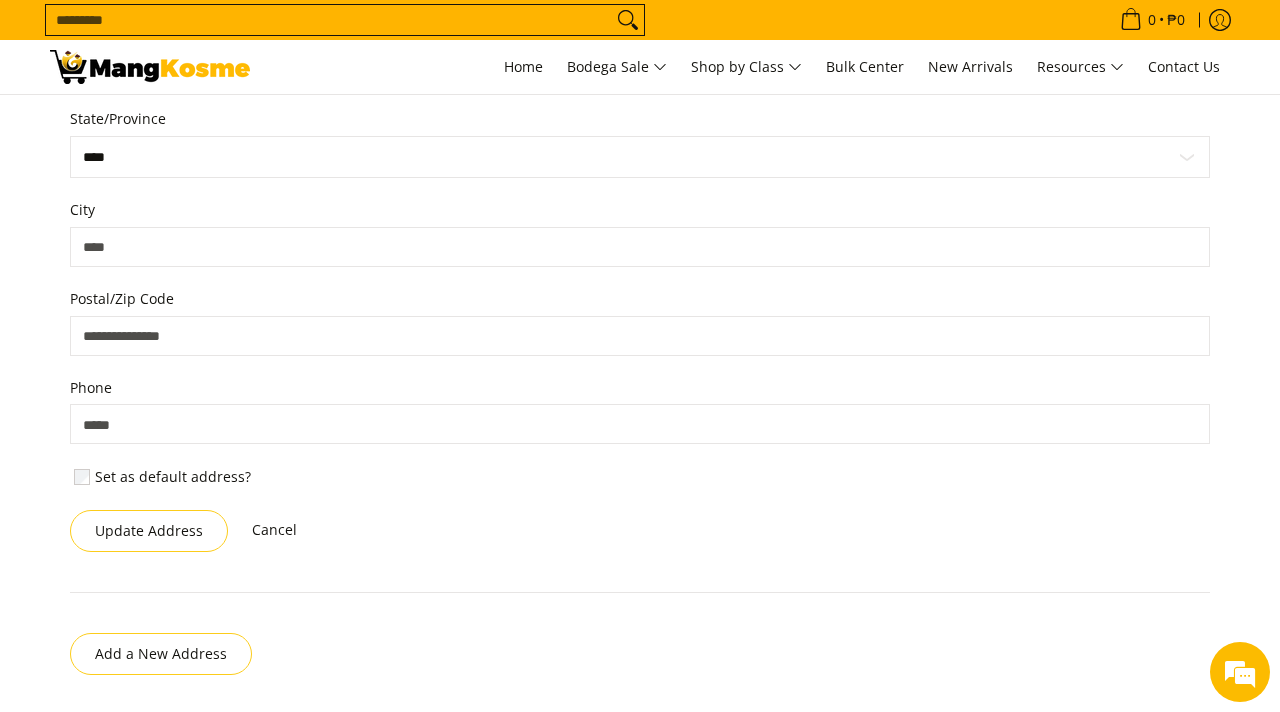 click on "Postal/Zip Code" at bounding box center (640, 336) 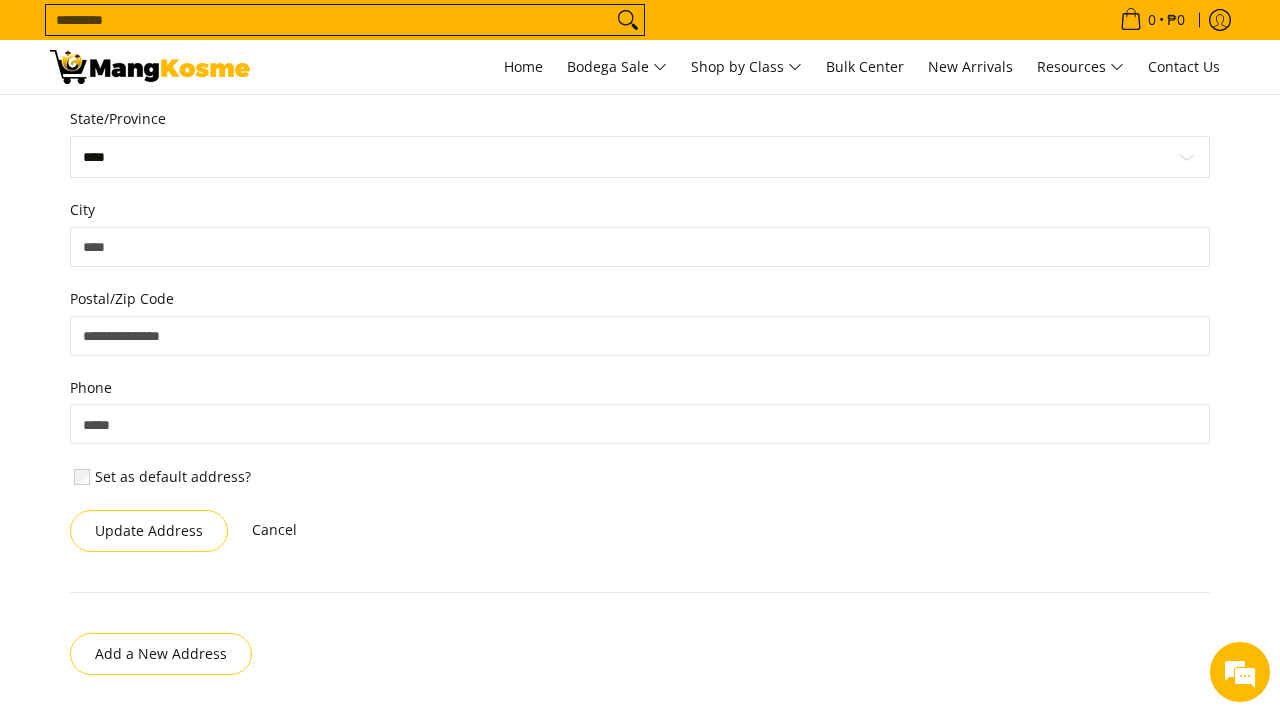 type on "****" 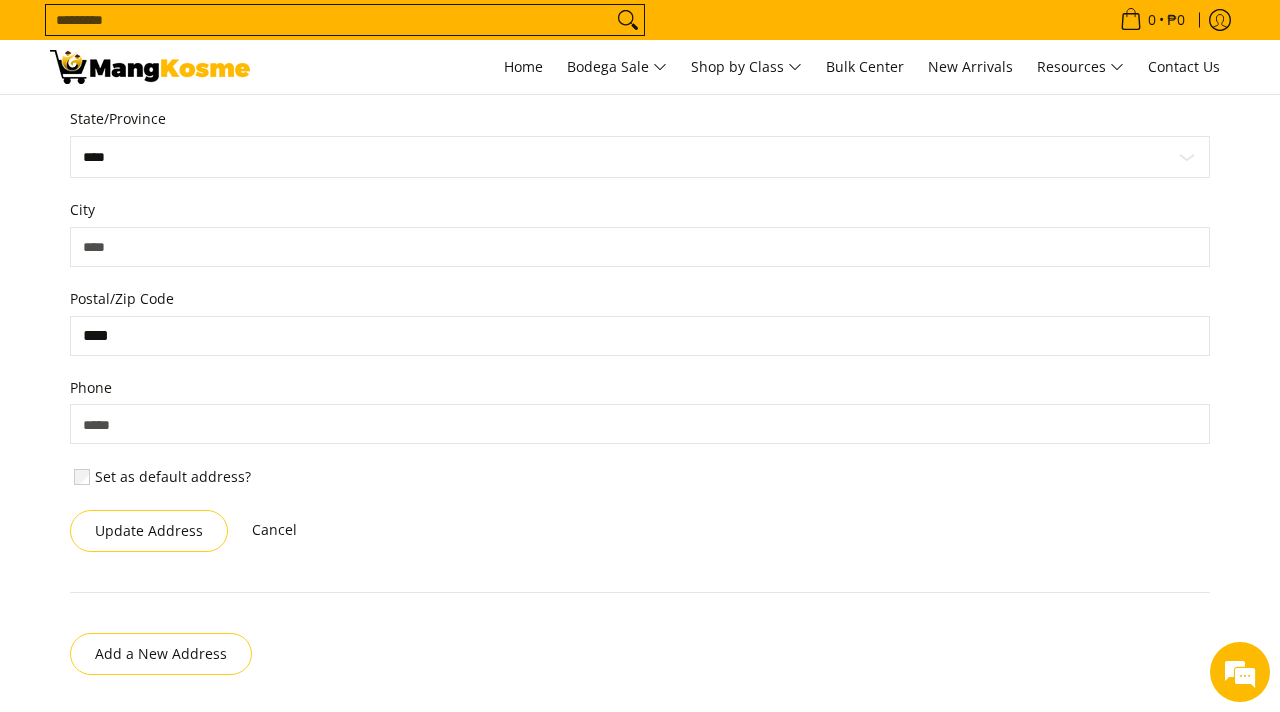 type on "**********" 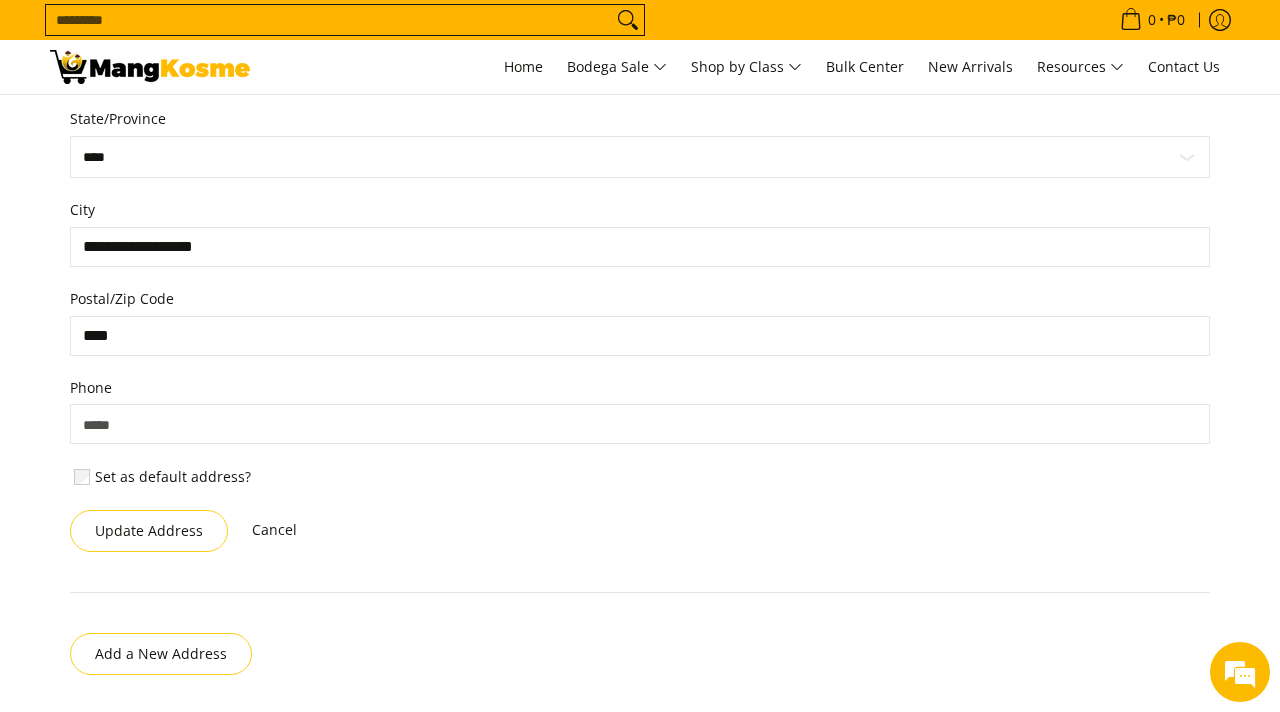 type on "**********" 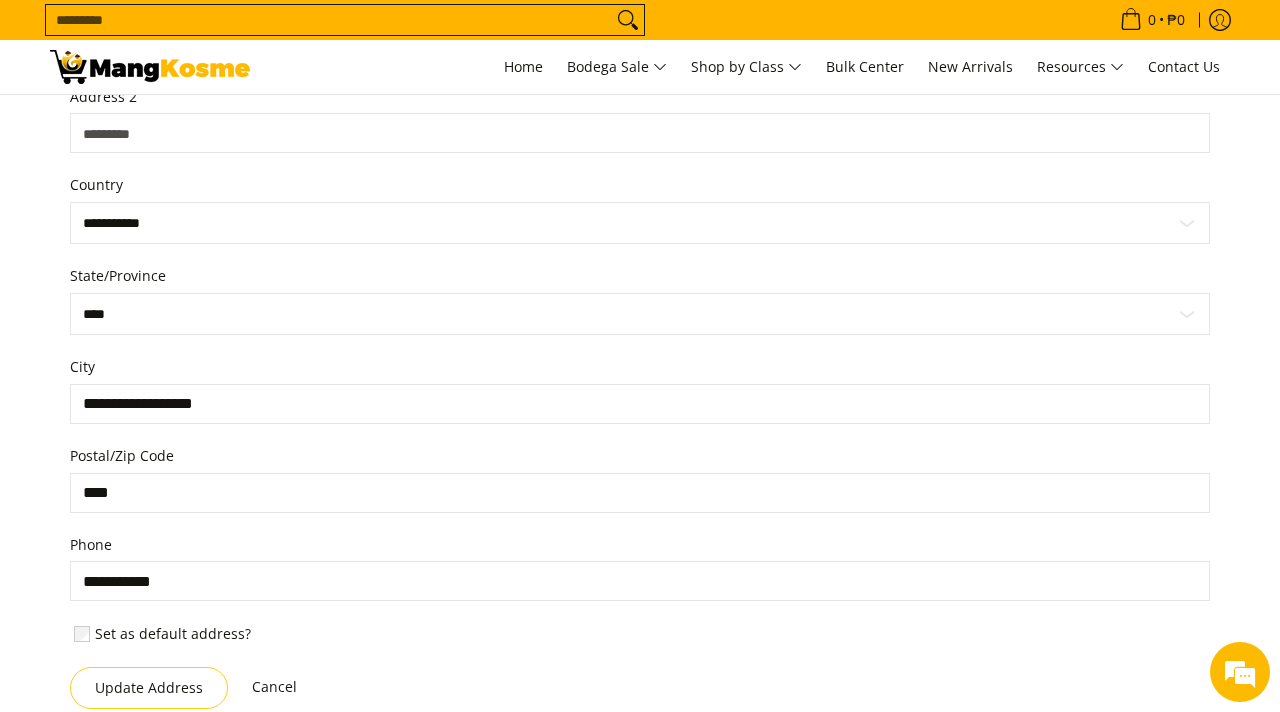 scroll, scrollTop: 650, scrollLeft: 0, axis: vertical 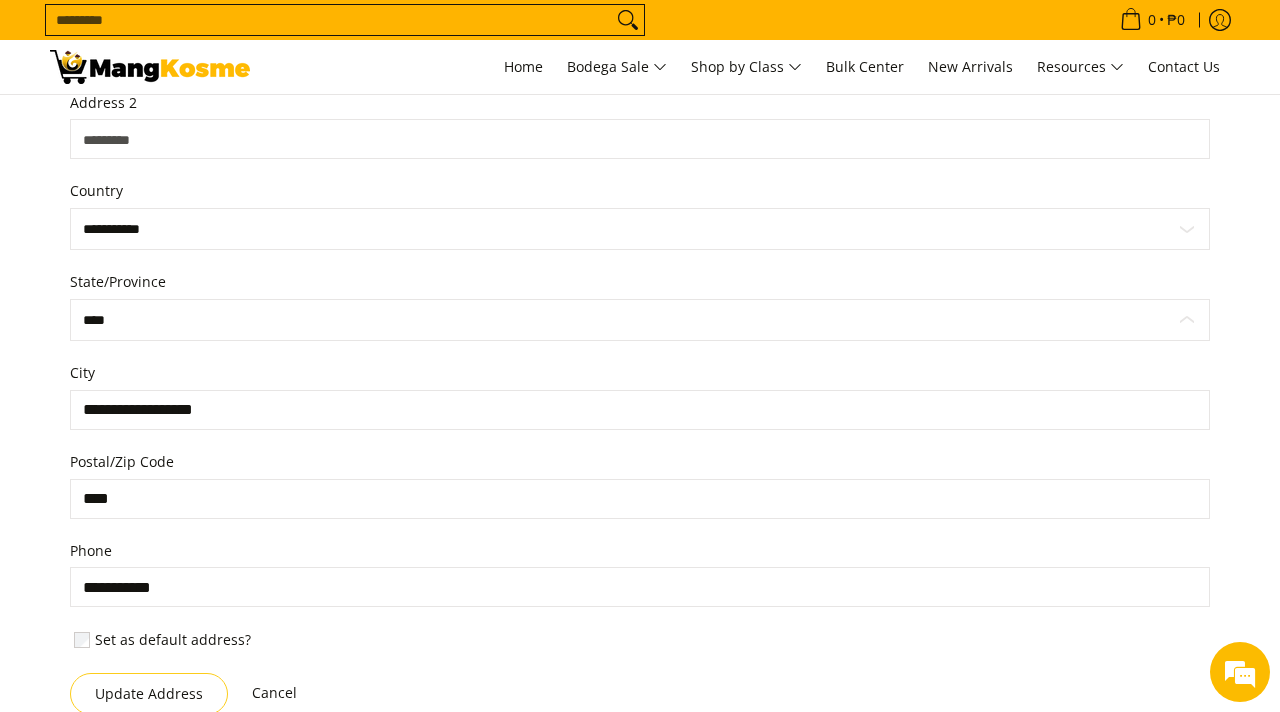click on "**********" at bounding box center [640, 320] 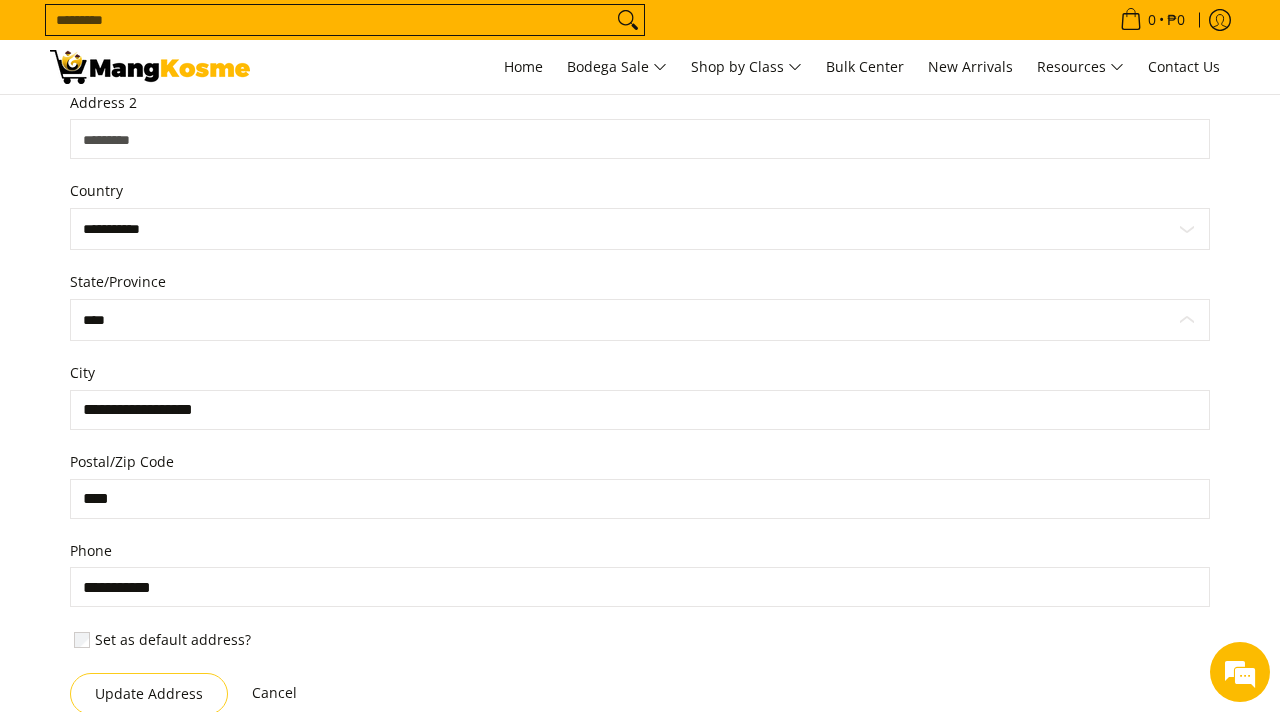 select on "**********" 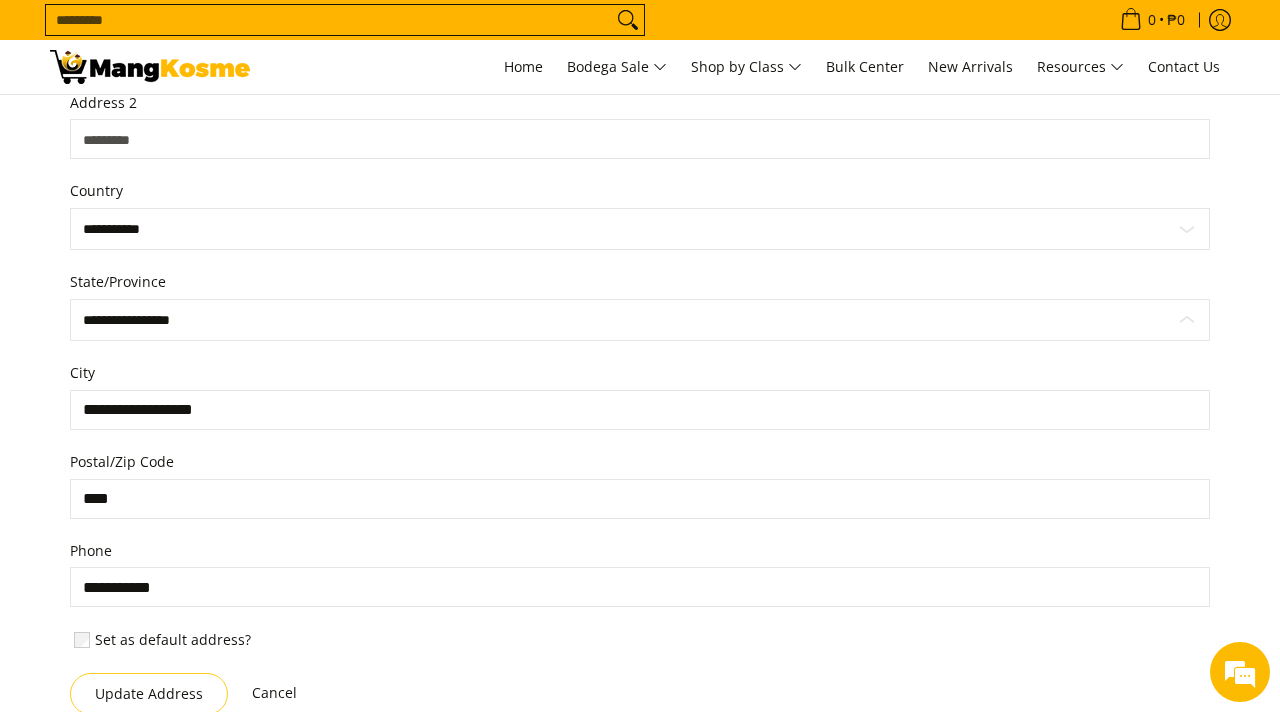 click on "**********" at bounding box center (640, 320) 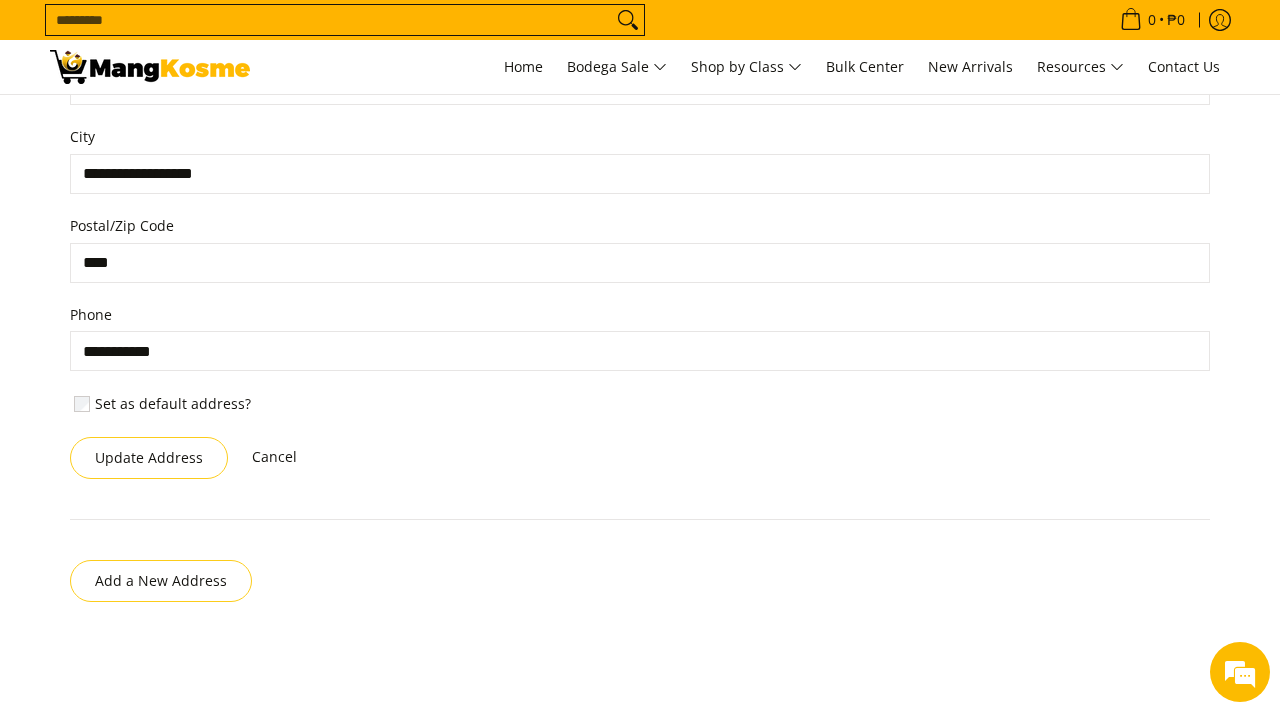 scroll, scrollTop: 915, scrollLeft: 0, axis: vertical 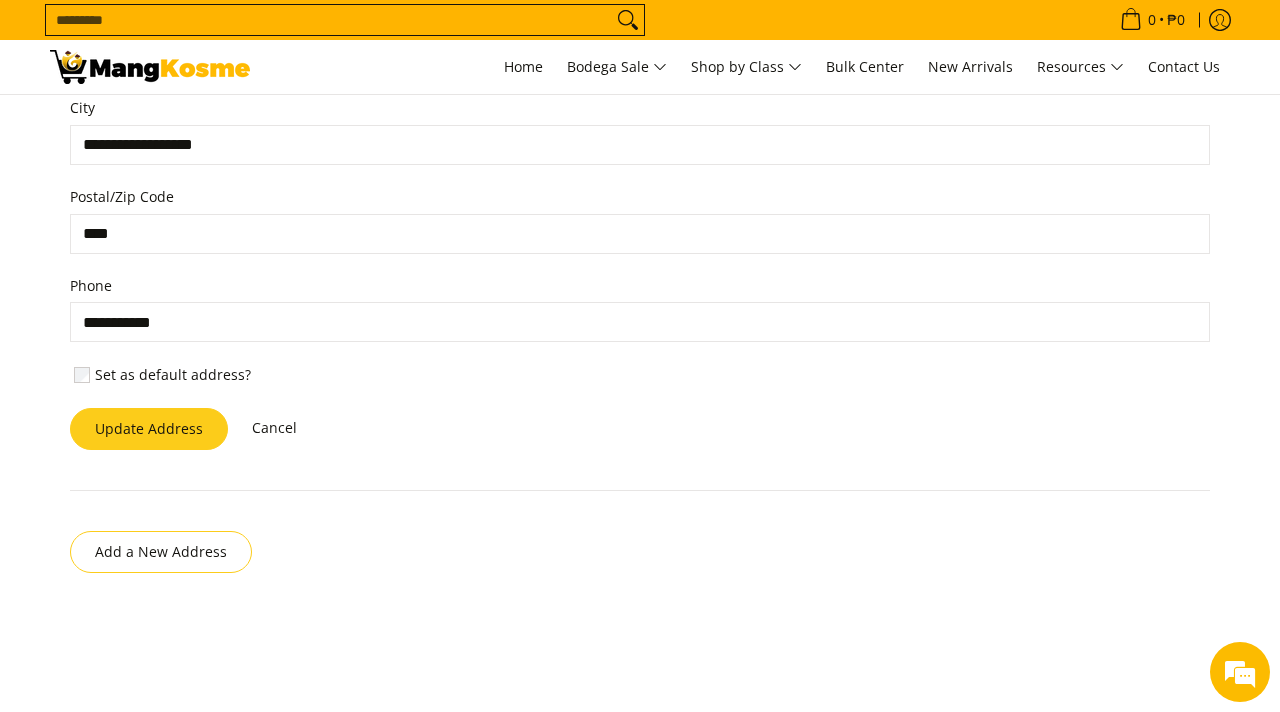 click on "Update Address" at bounding box center (149, 429) 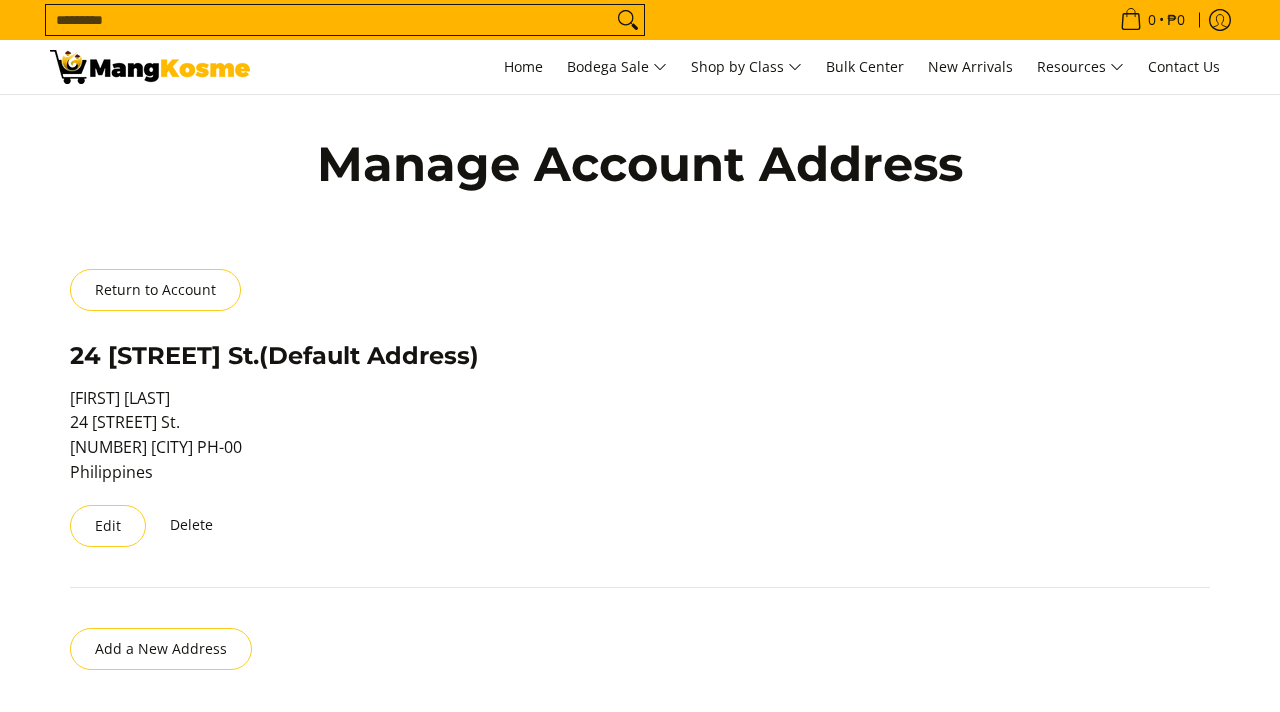 scroll, scrollTop: 0, scrollLeft: 0, axis: both 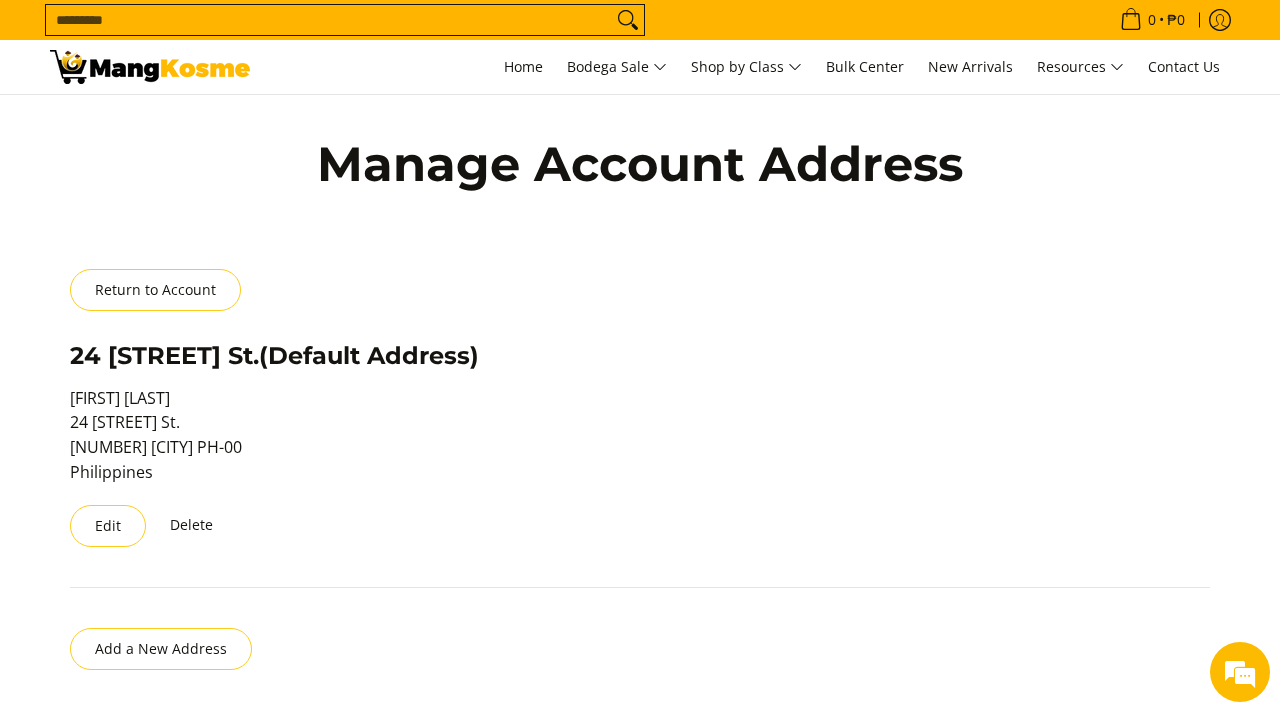 click on "Search..." at bounding box center [329, 20] 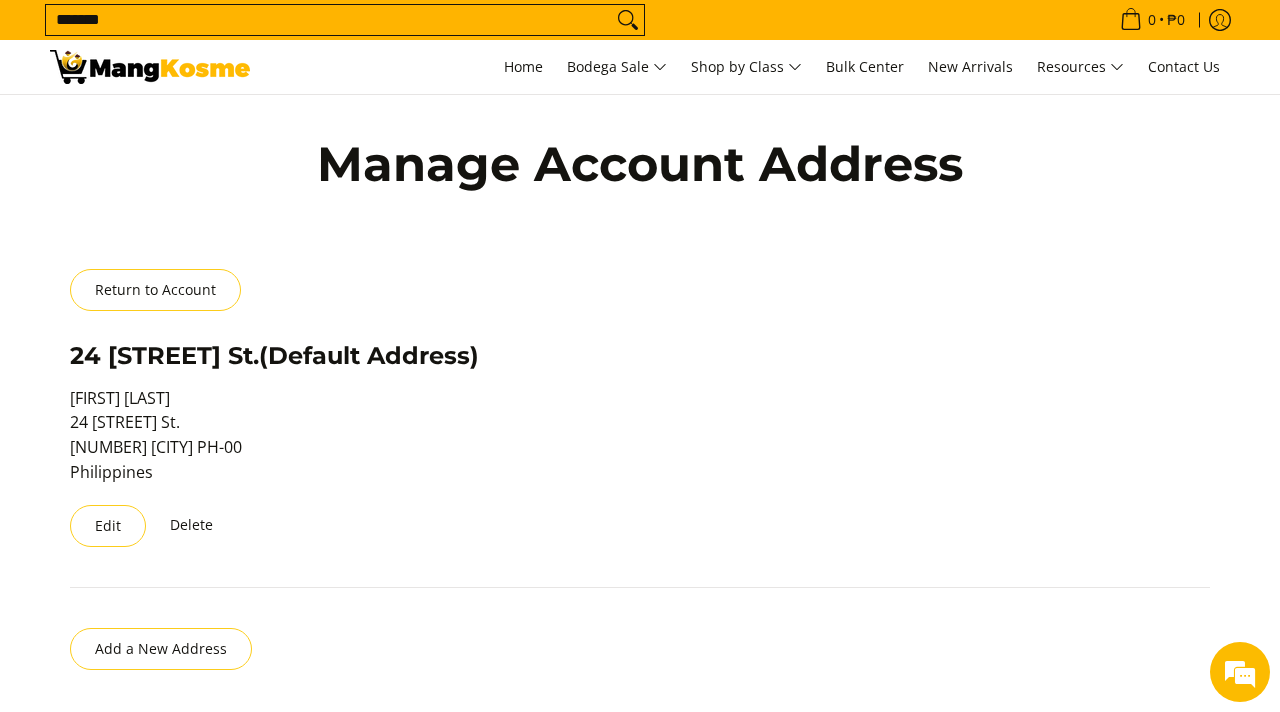 type on "*******" 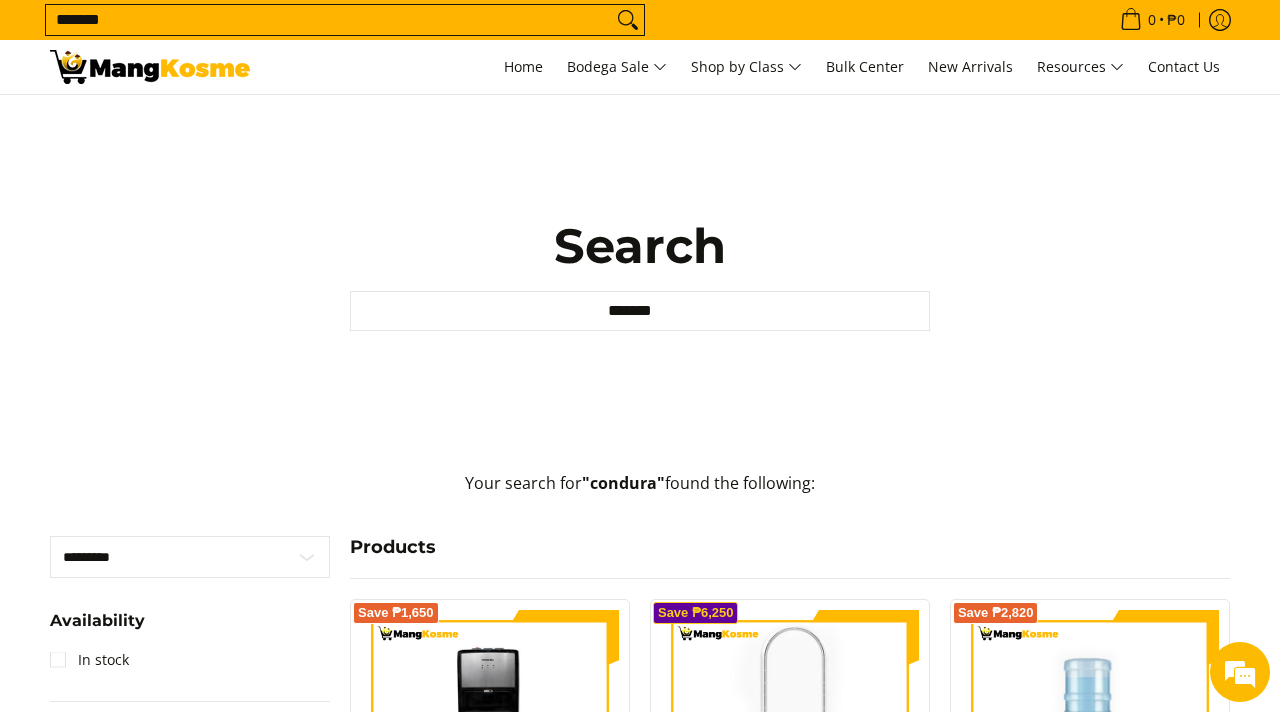 scroll, scrollTop: 283, scrollLeft: 0, axis: vertical 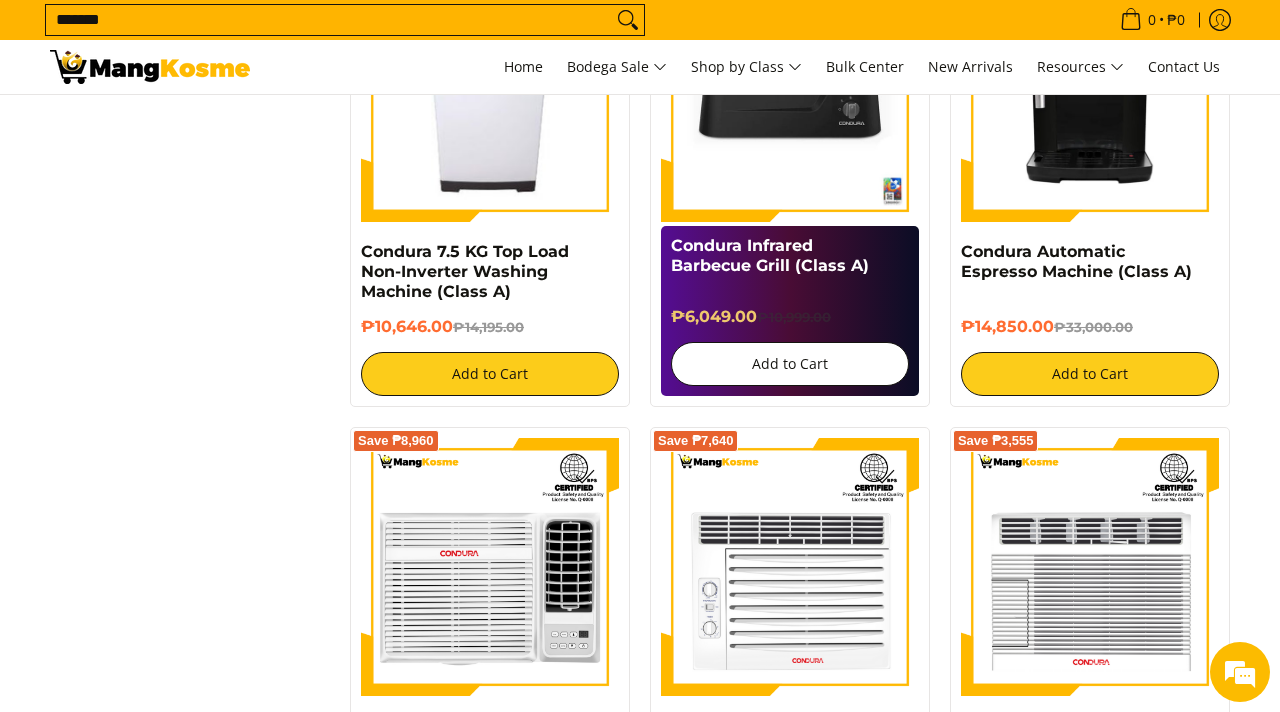 click on "Add to Cart" at bounding box center (790, 364) 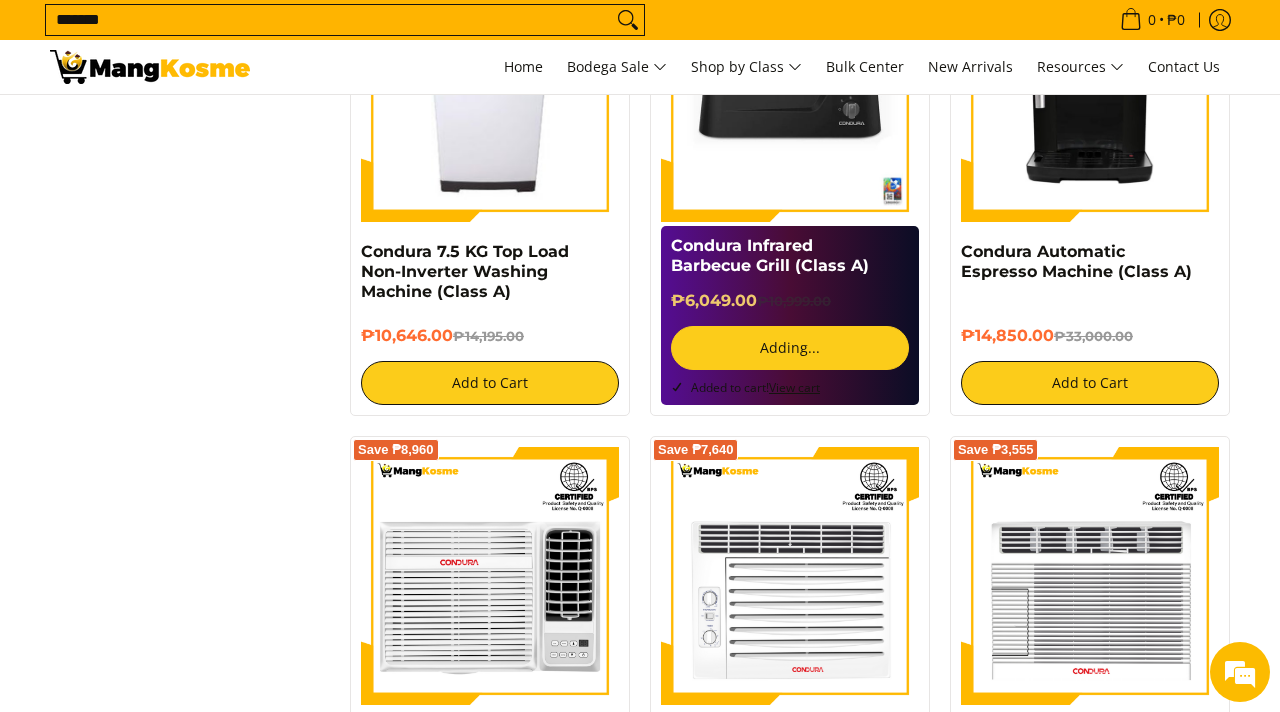 scroll, scrollTop: 0, scrollLeft: 0, axis: both 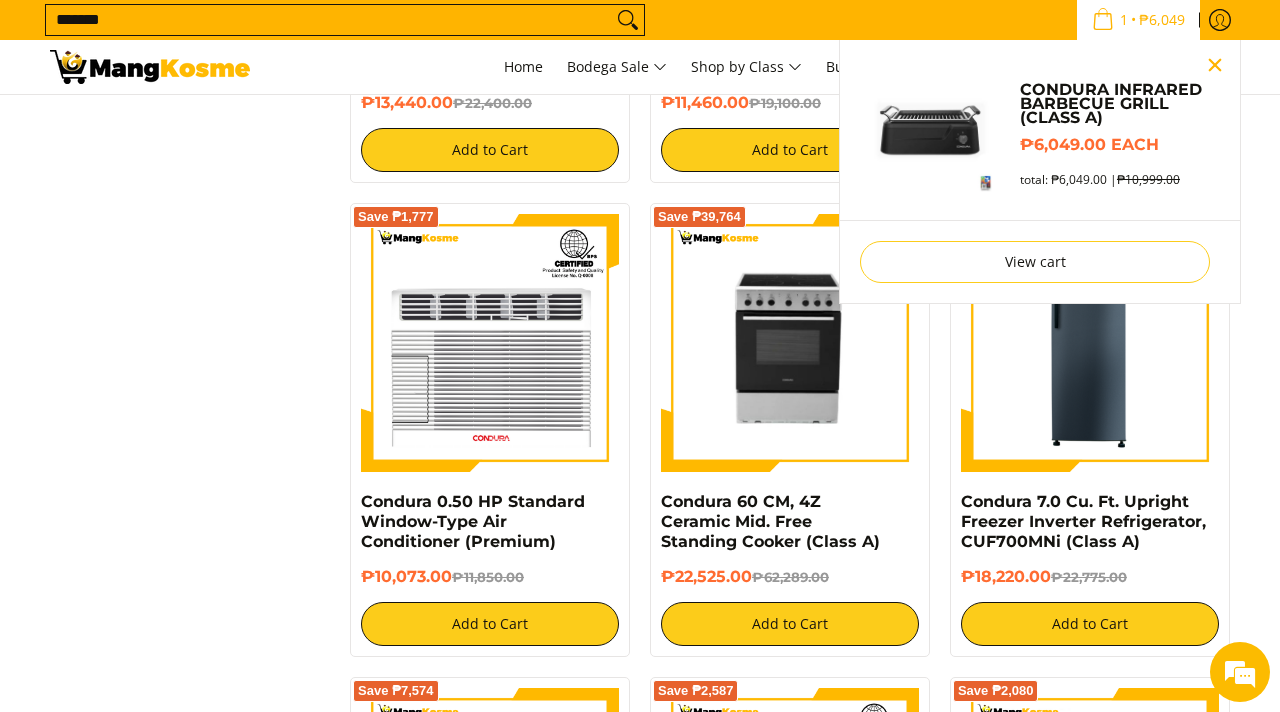 click at bounding box center (1215, 65) 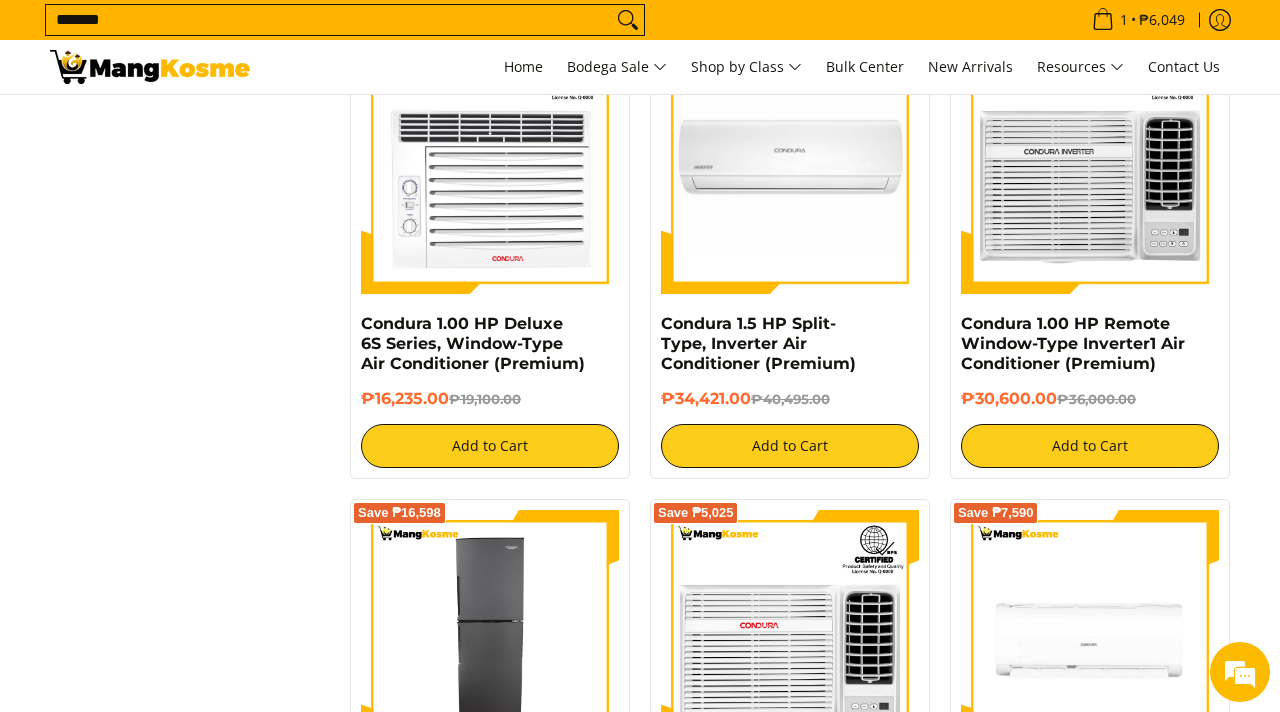 scroll, scrollTop: 2832, scrollLeft: 0, axis: vertical 